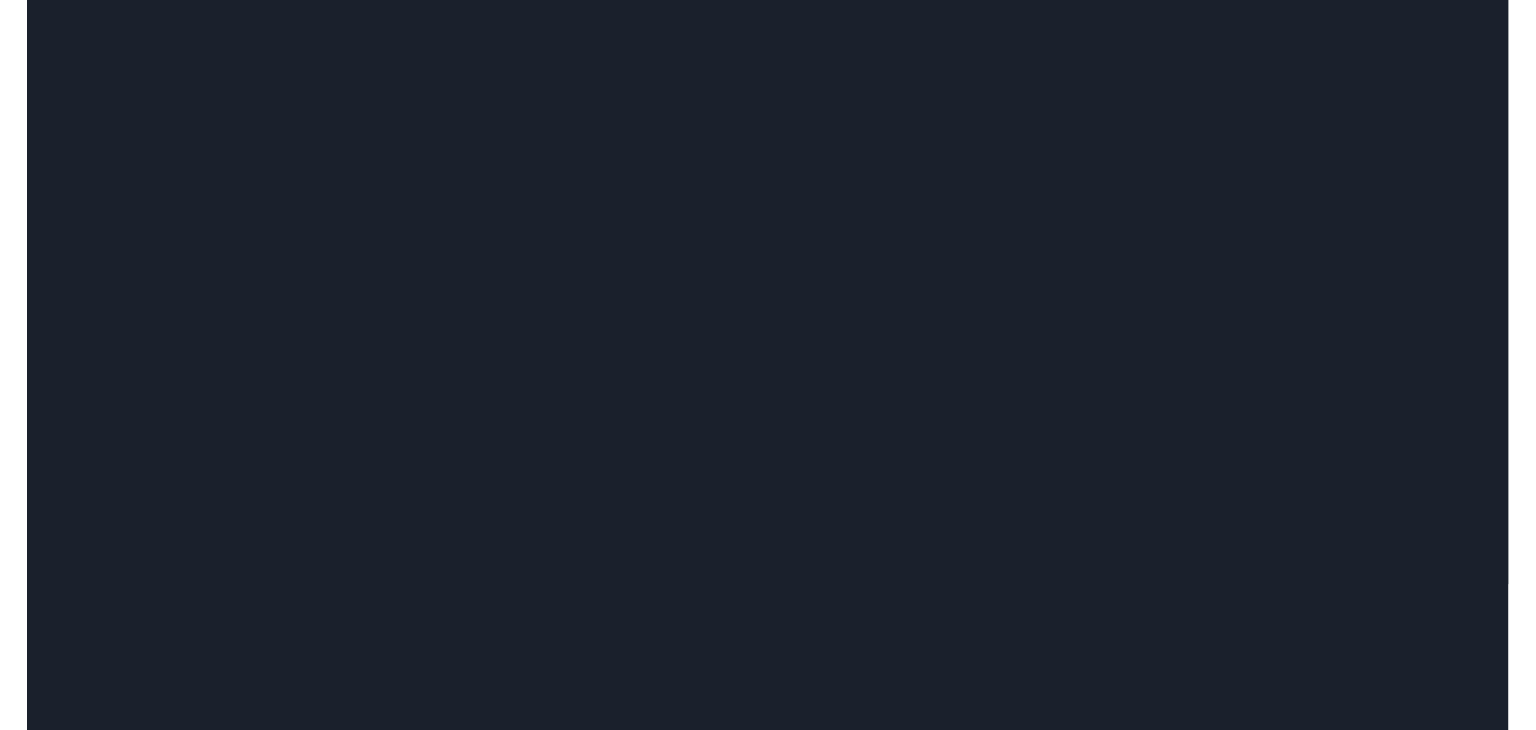 scroll, scrollTop: 0, scrollLeft: 0, axis: both 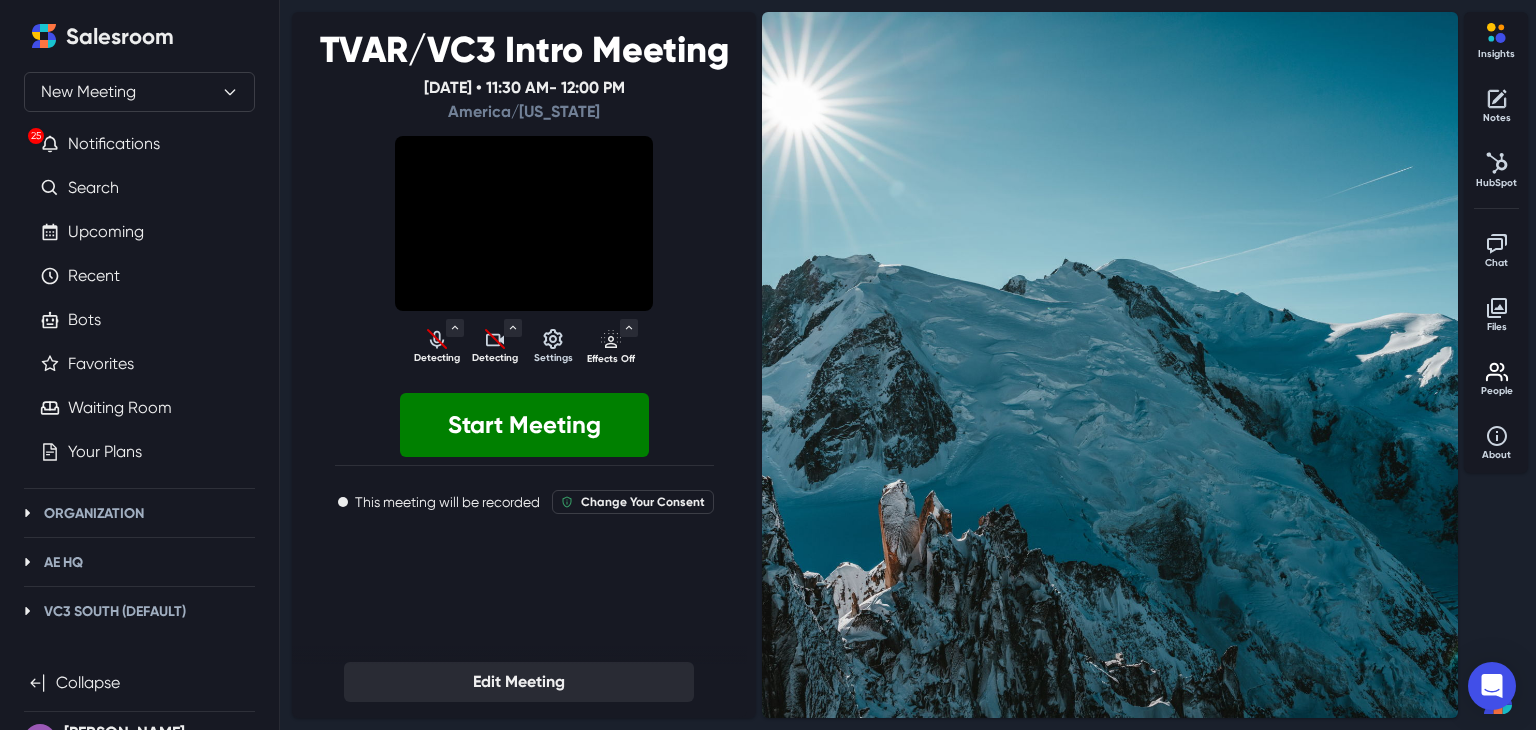 select on "default" 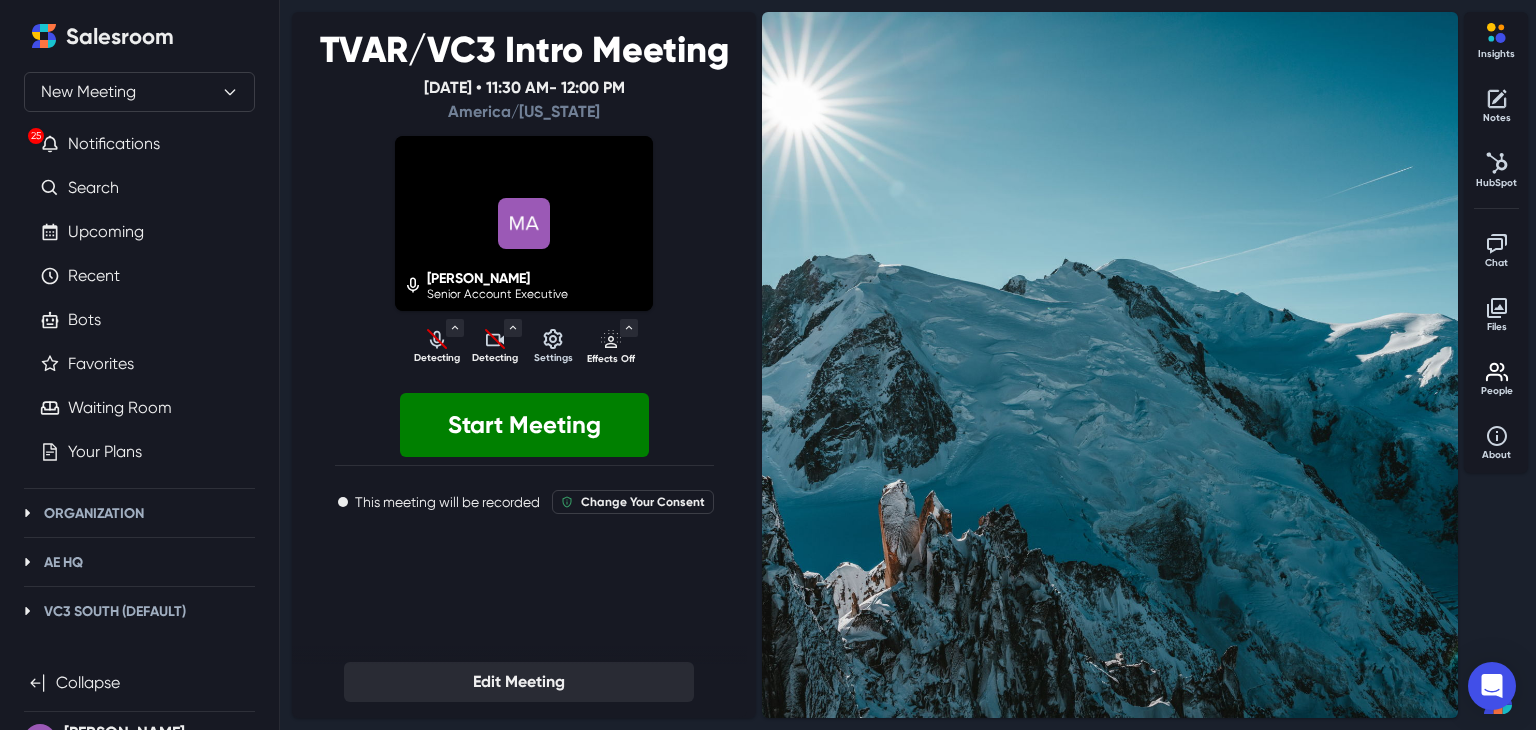 click 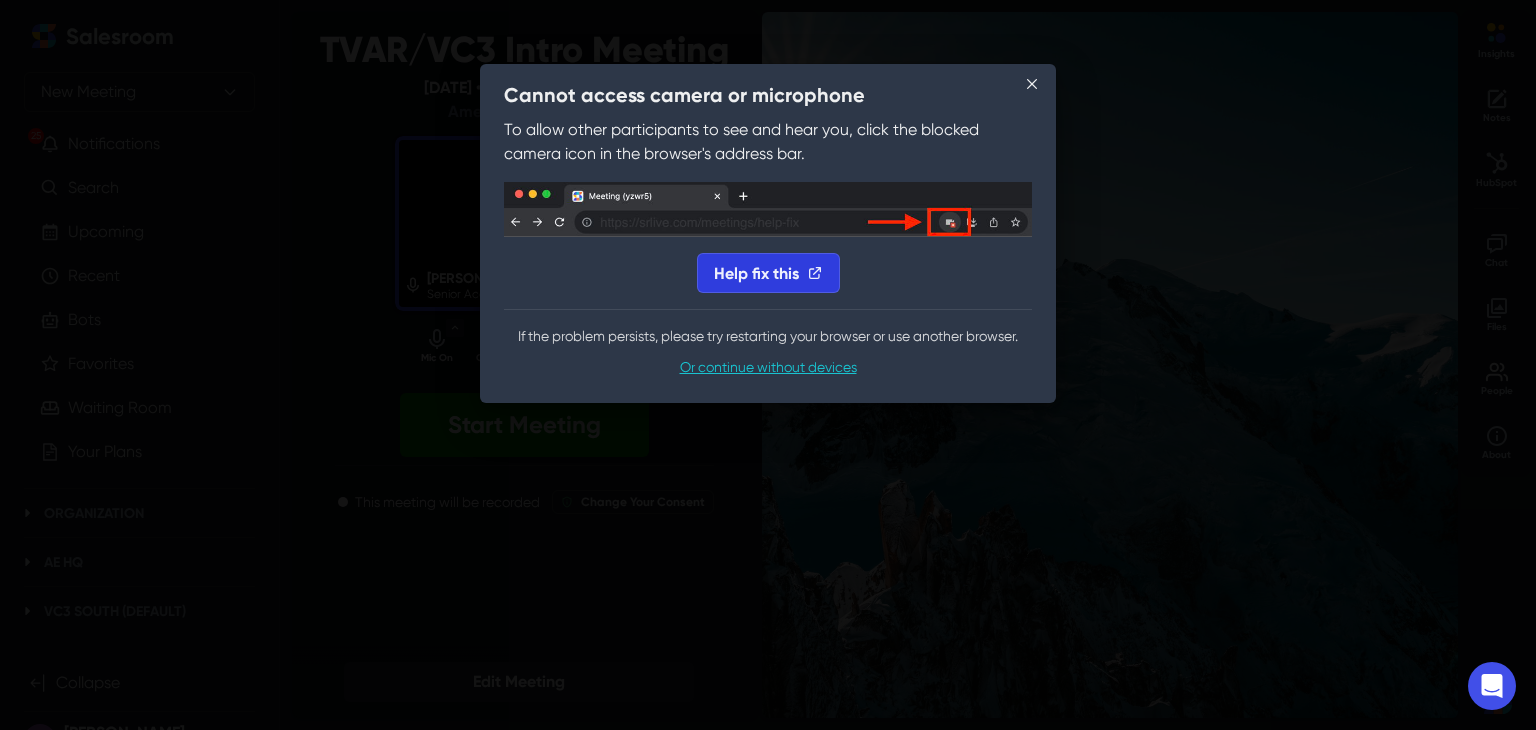click on "Help fix this" at bounding box center (768, 273) 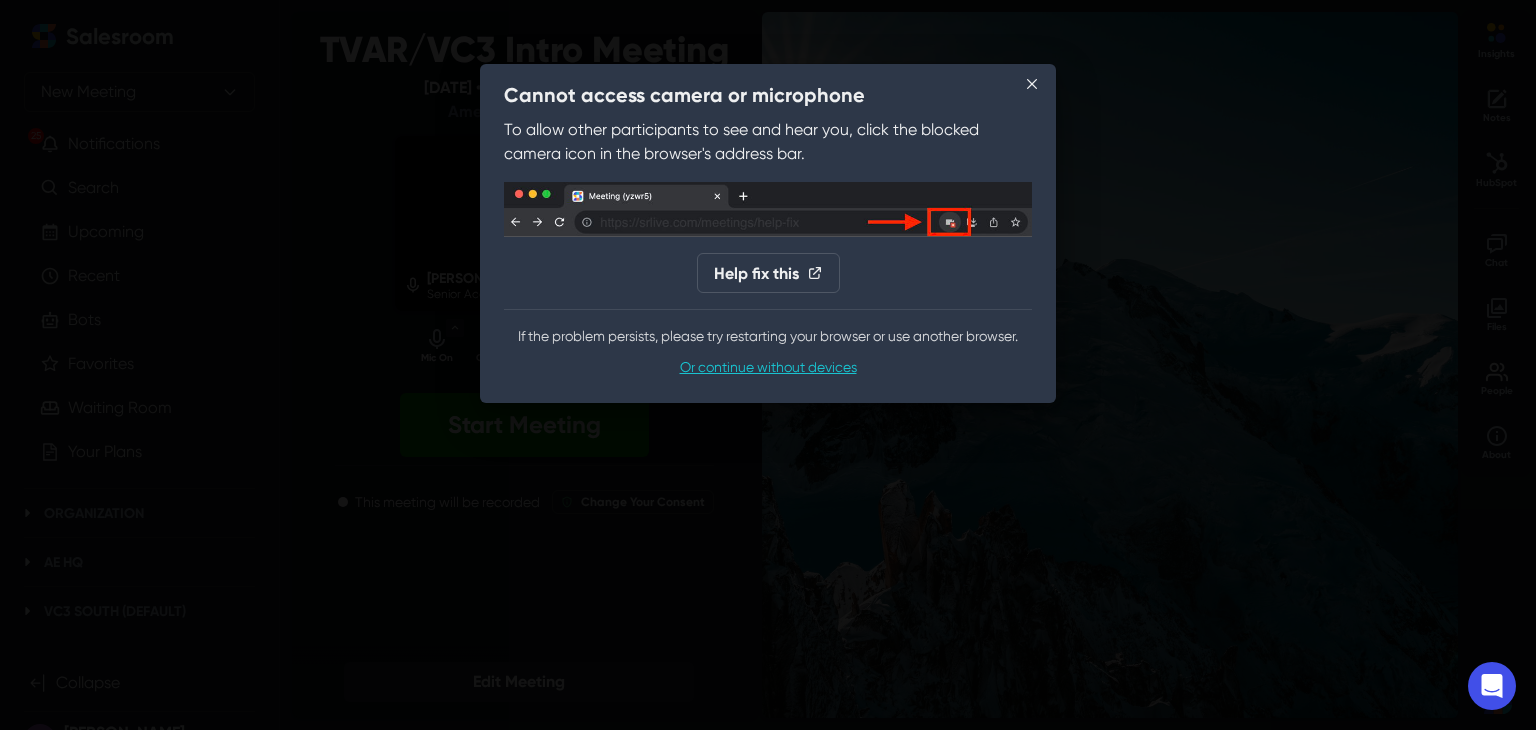 drag, startPoint x: 810, startPoint y: 264, endPoint x: 918, endPoint y: 271, distance: 108.226616 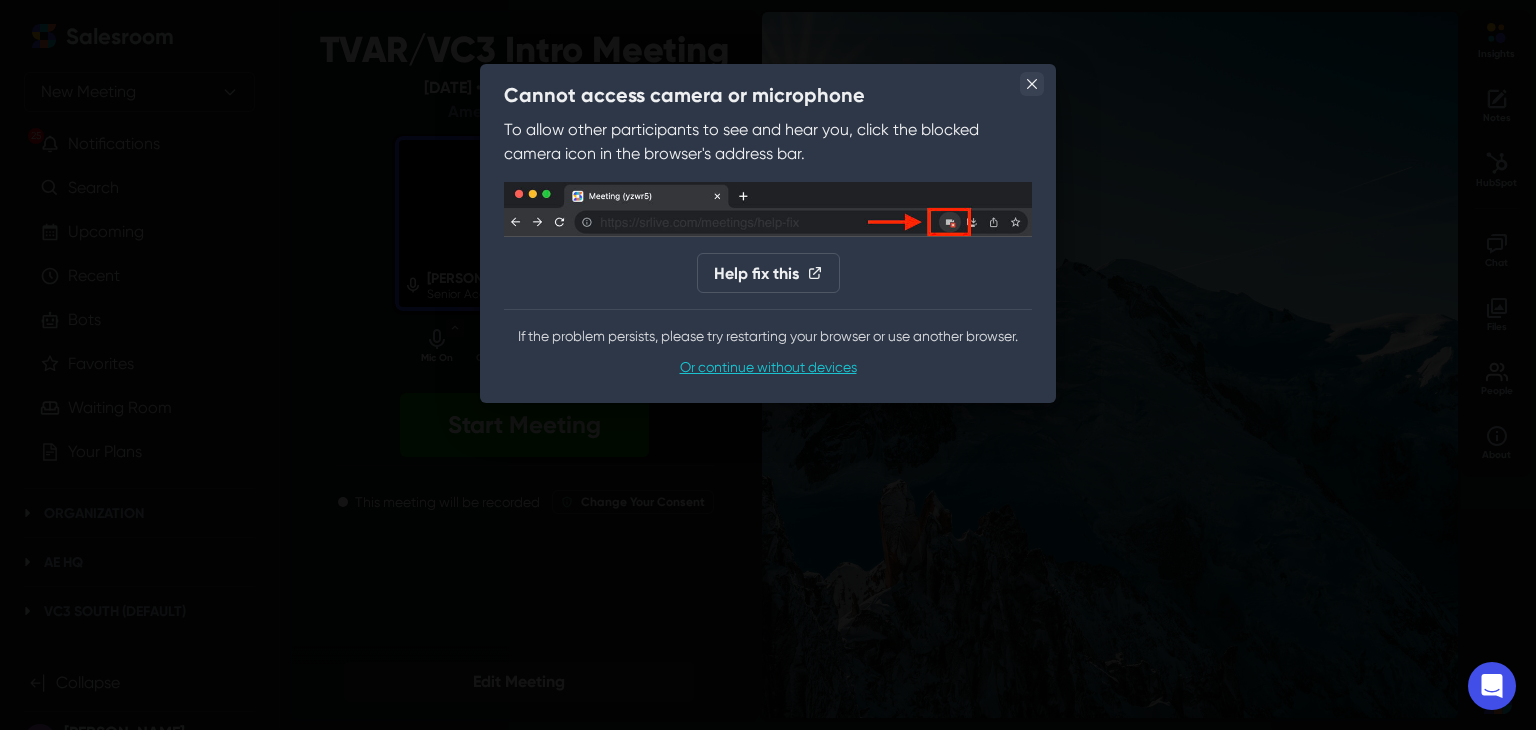 click 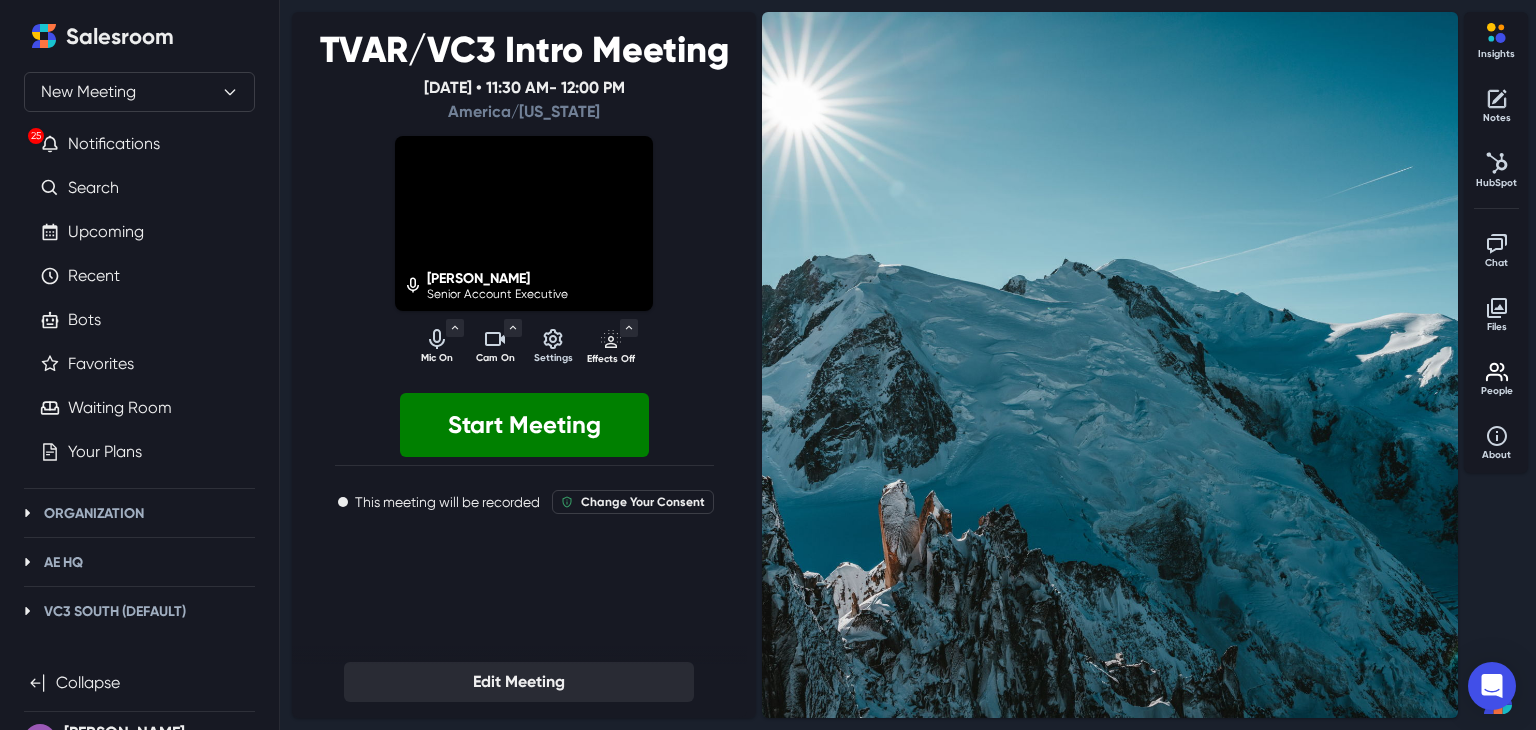 click 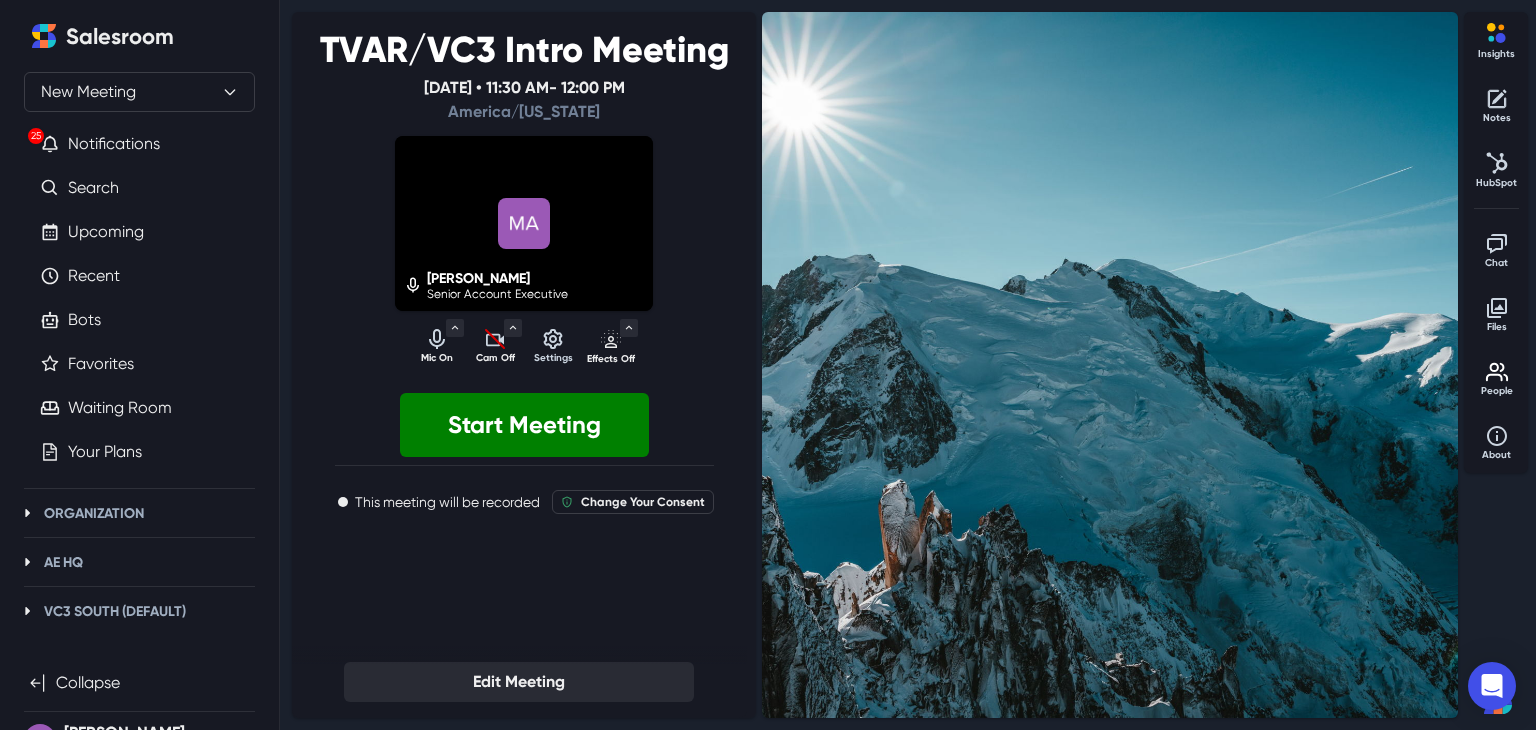 click 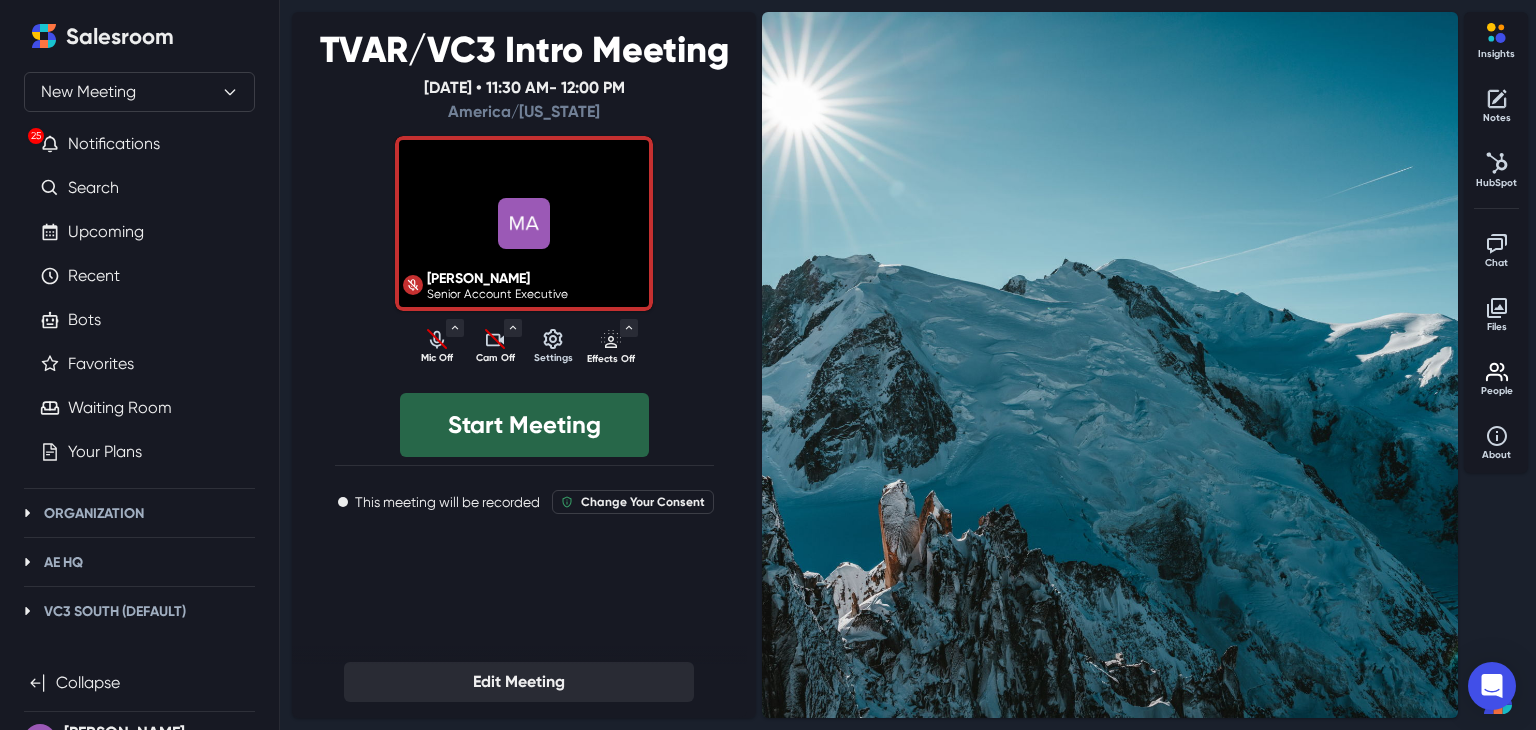 click on "Start Meeting" at bounding box center [524, 425] 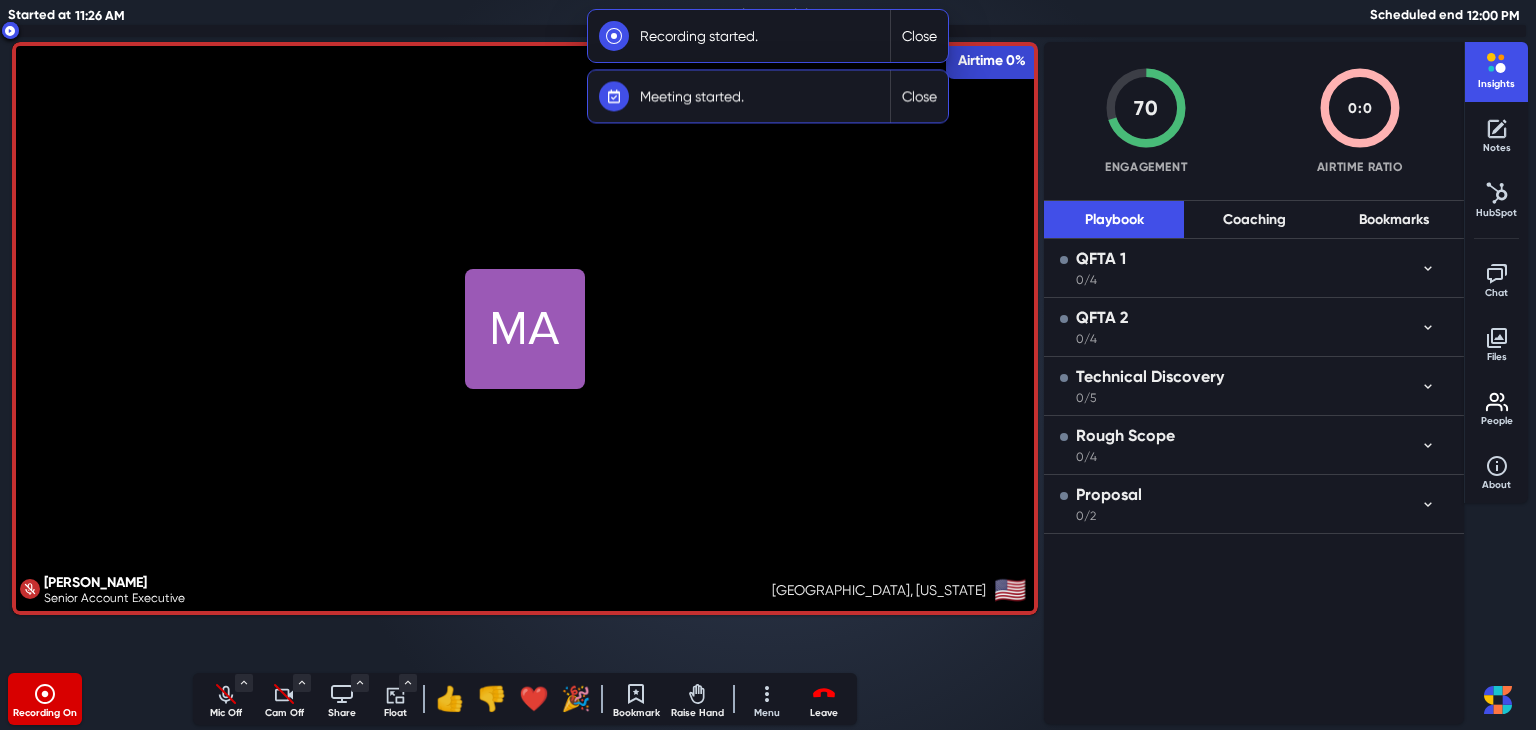 click on "Close" at bounding box center (919, 36) 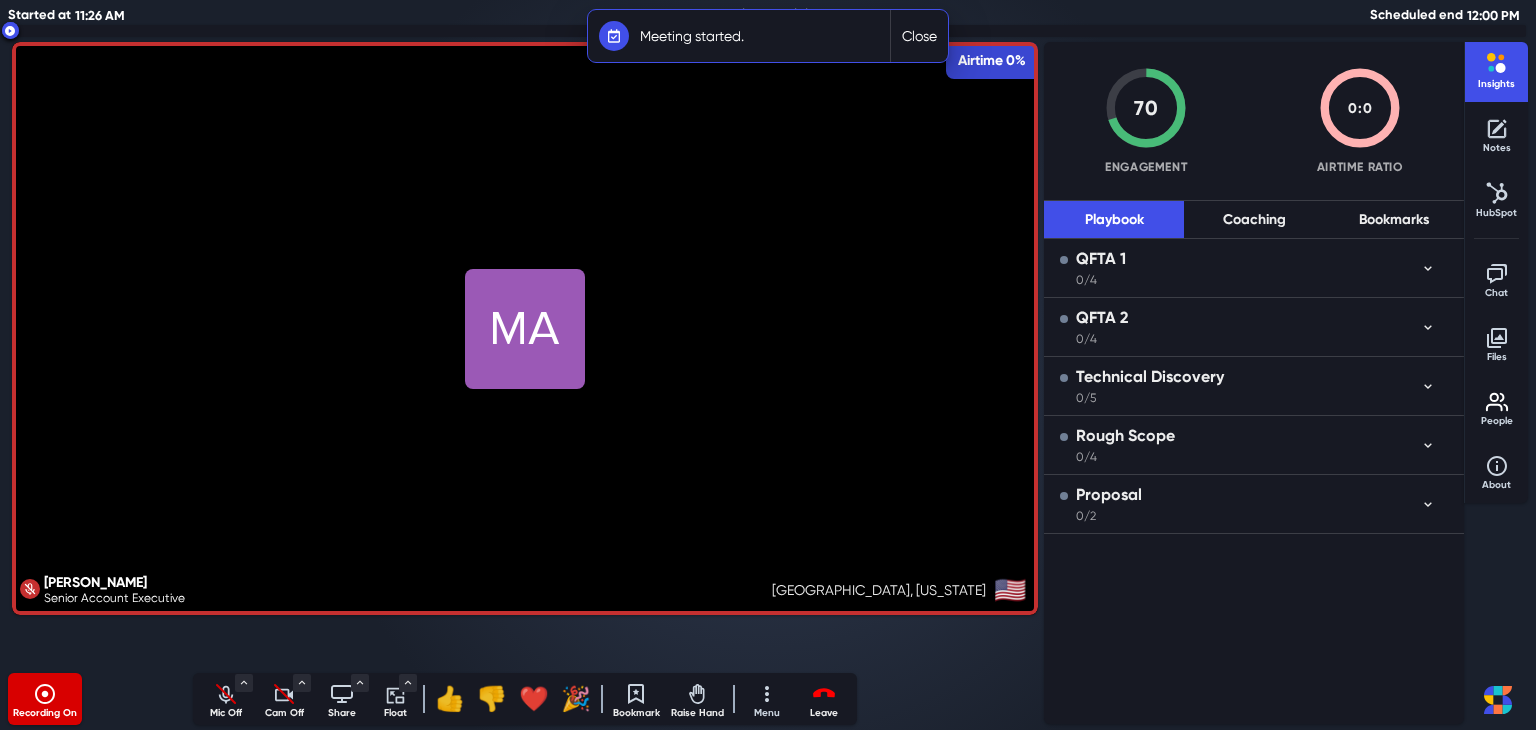 click on "Close" at bounding box center (919, 36) 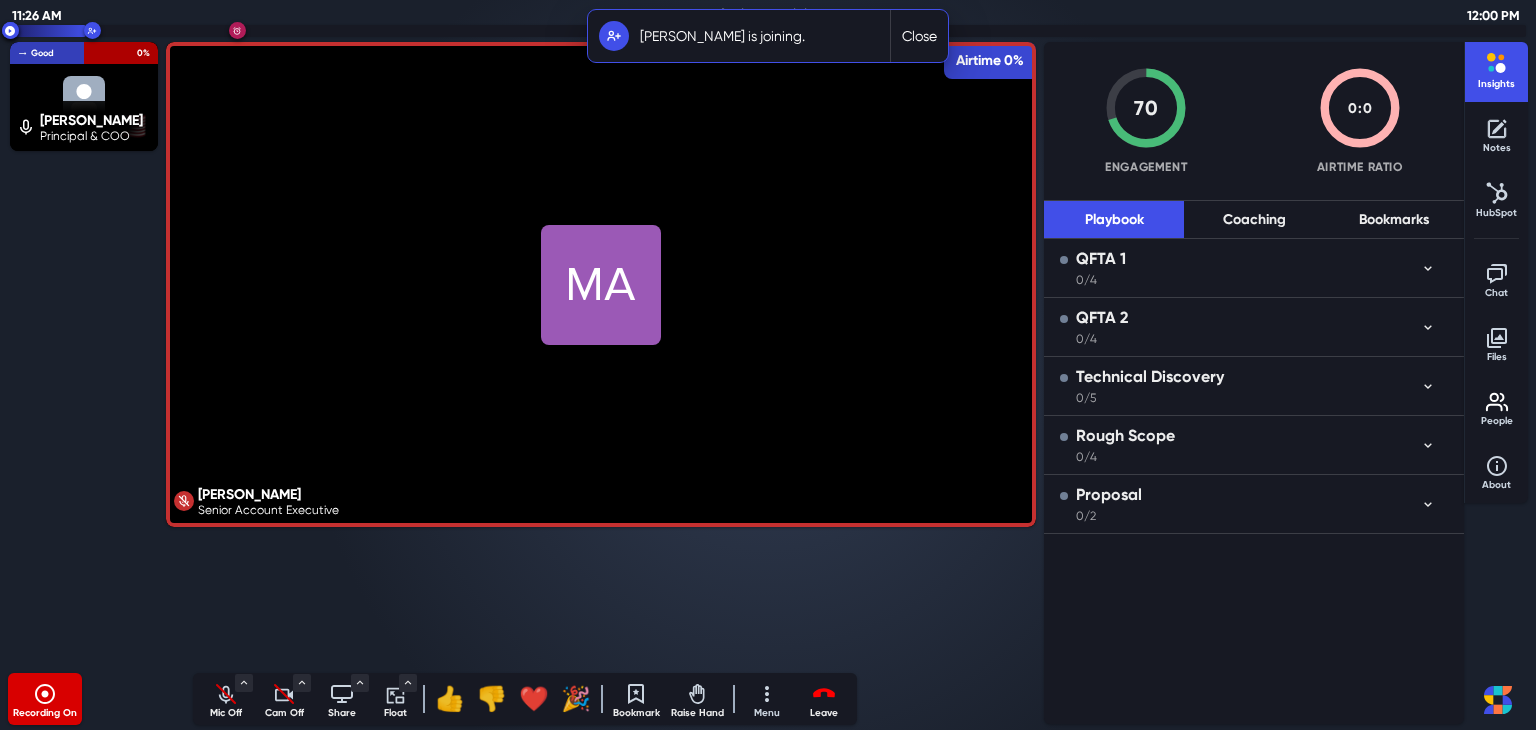 click on "Close" at bounding box center (919, 36) 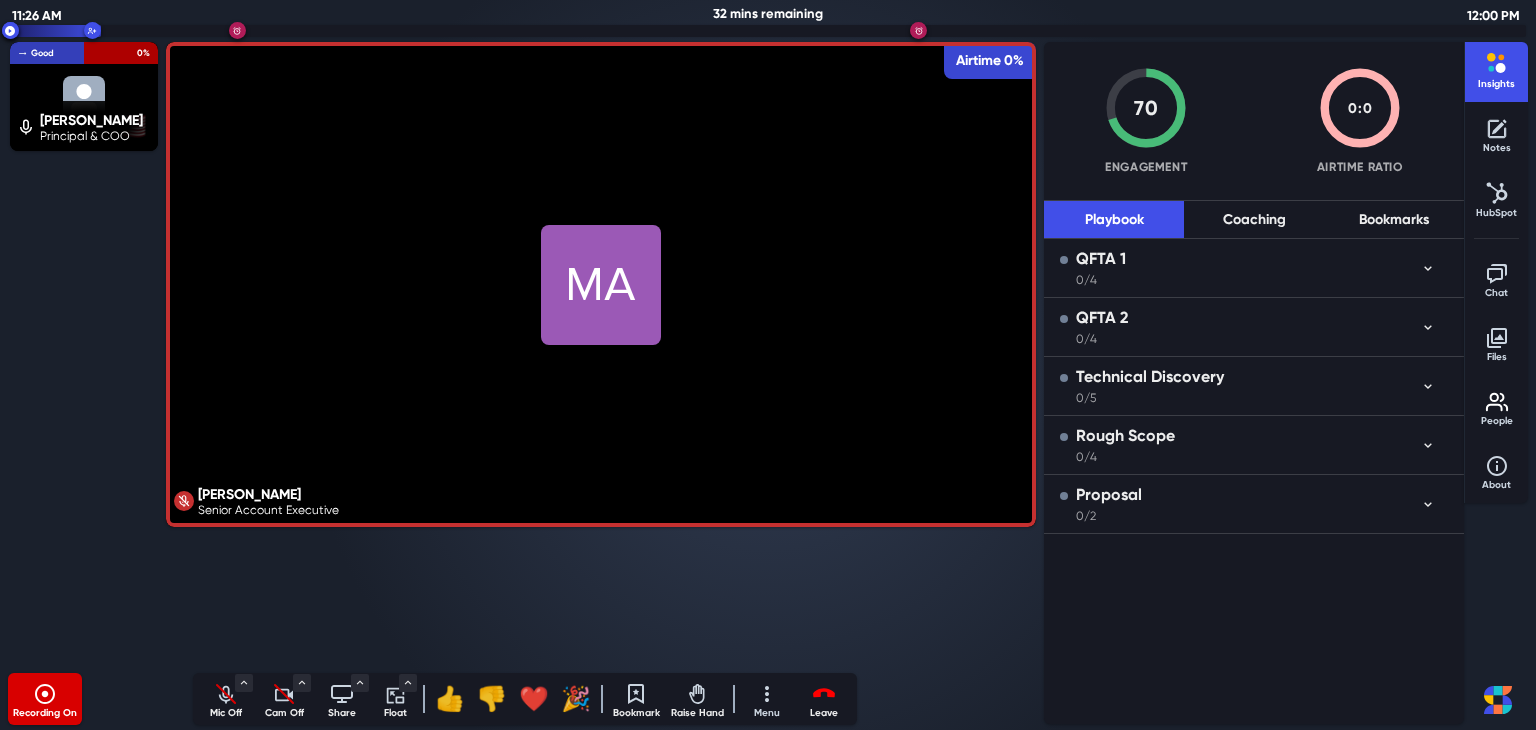 click 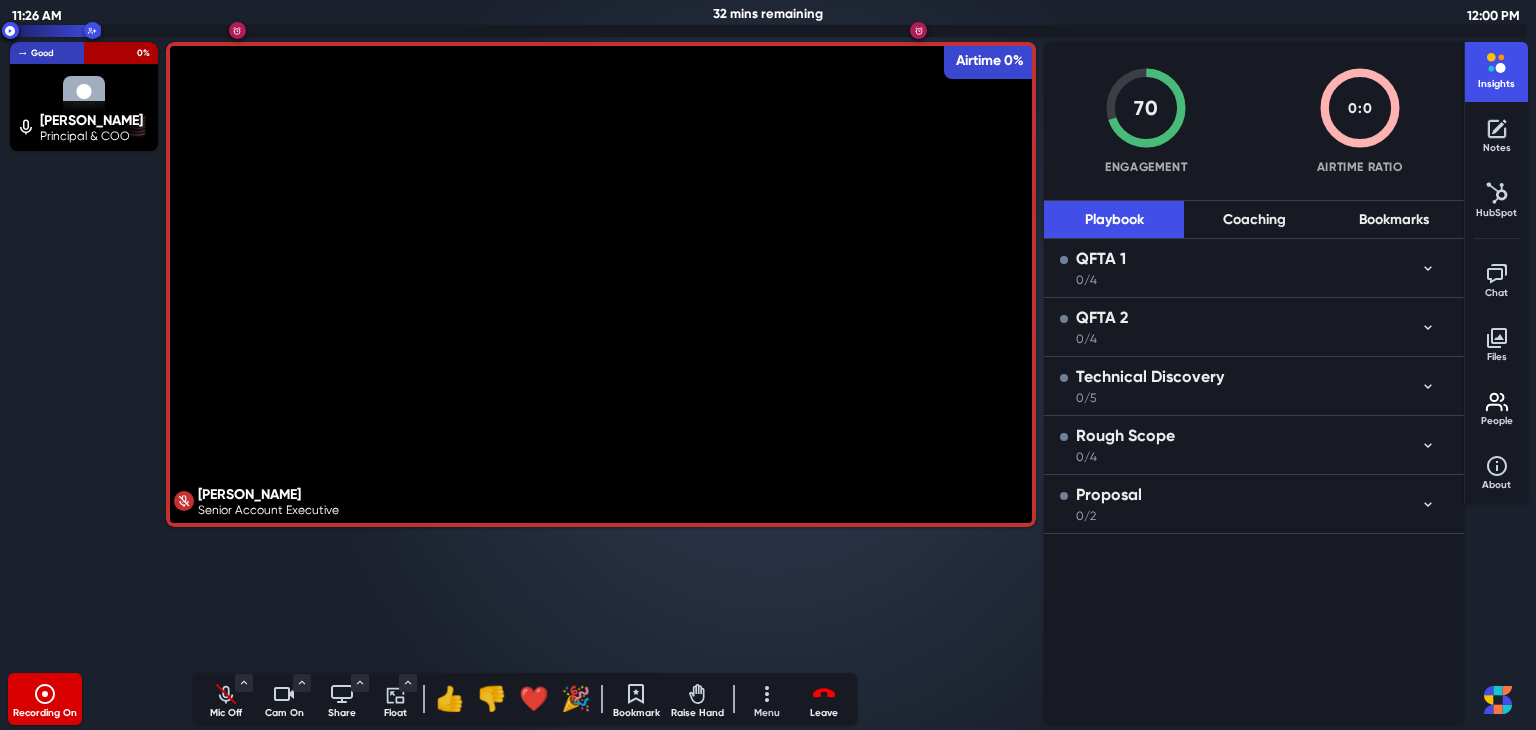 click on "Mic Off" at bounding box center (226, 713) 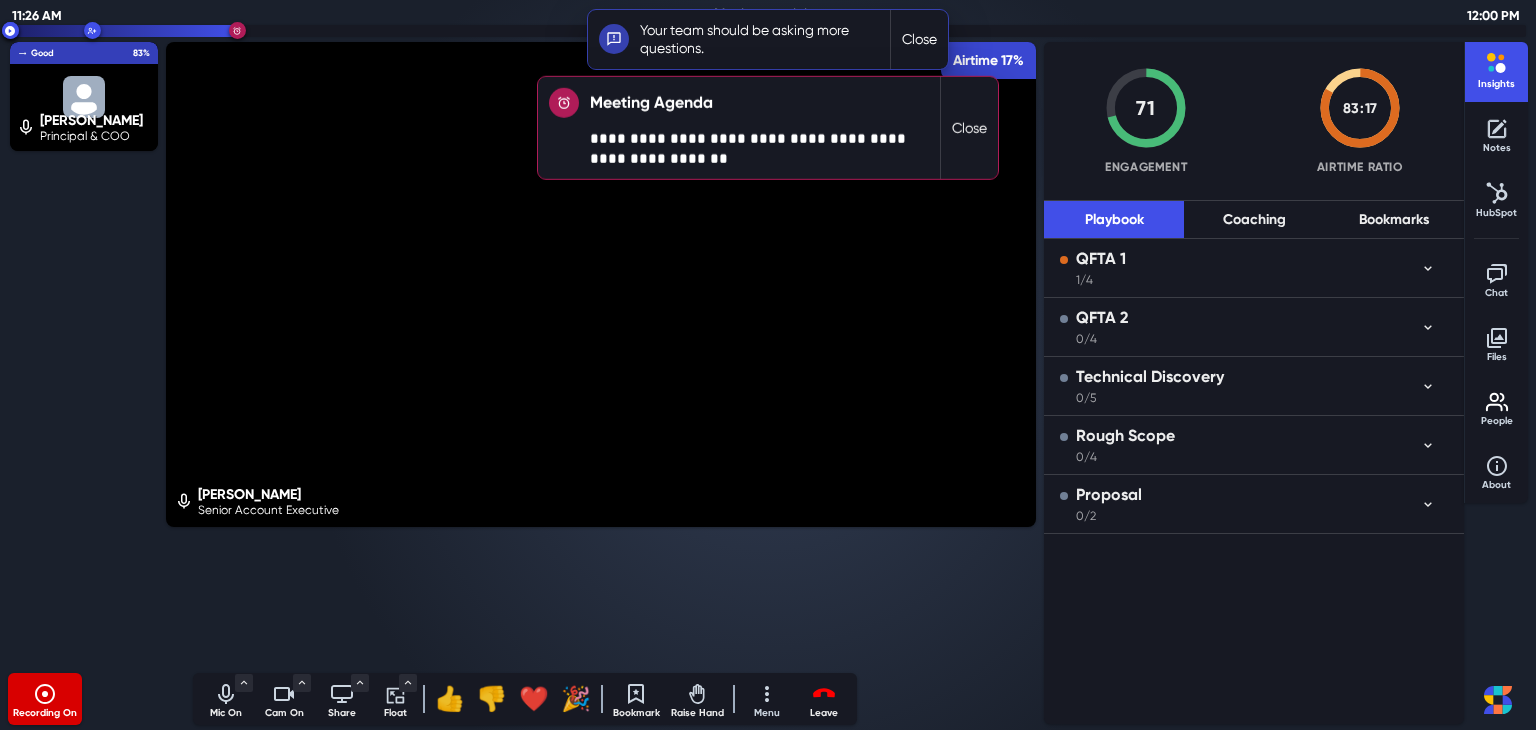 click on "Close" at bounding box center (969, 128) 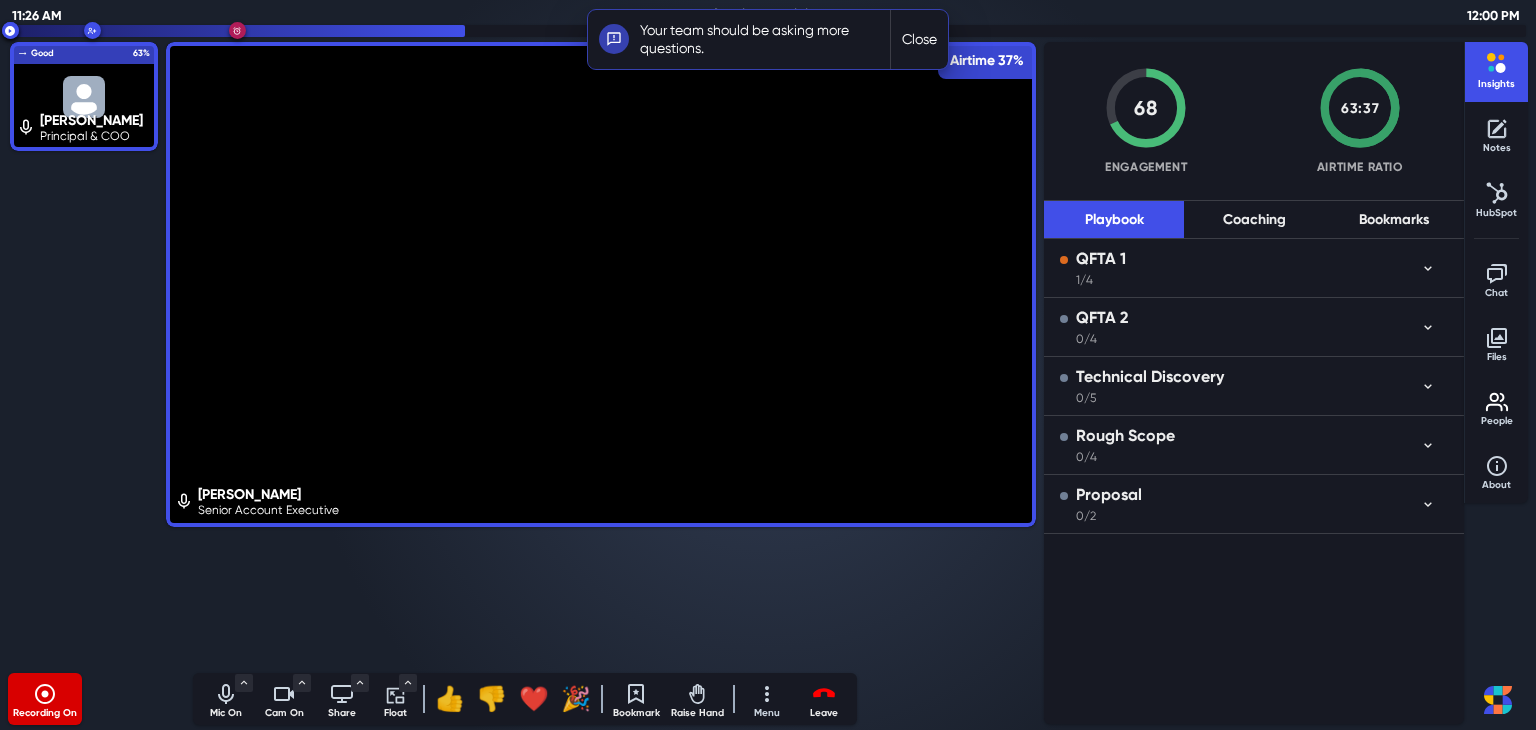 click on "Close" at bounding box center (919, 39) 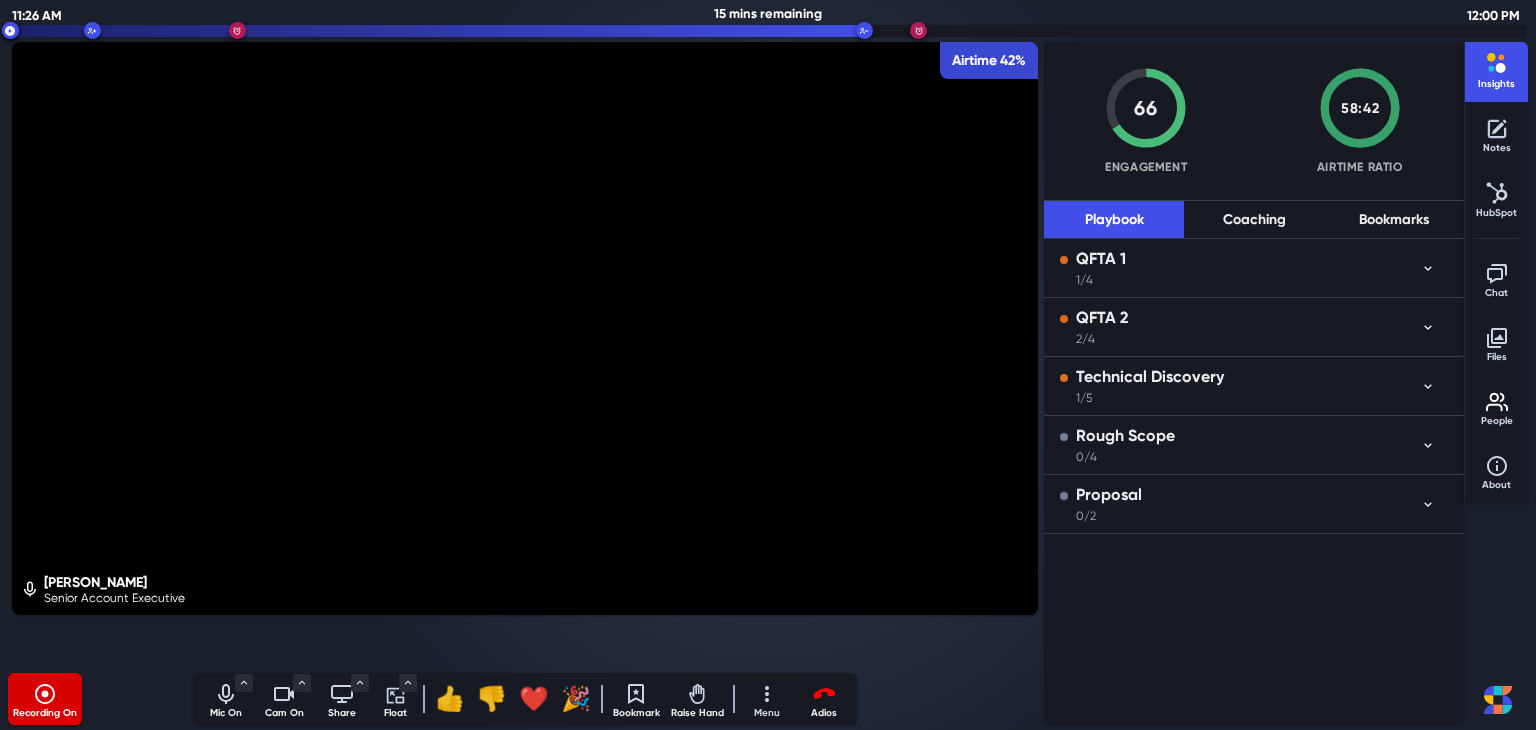 click 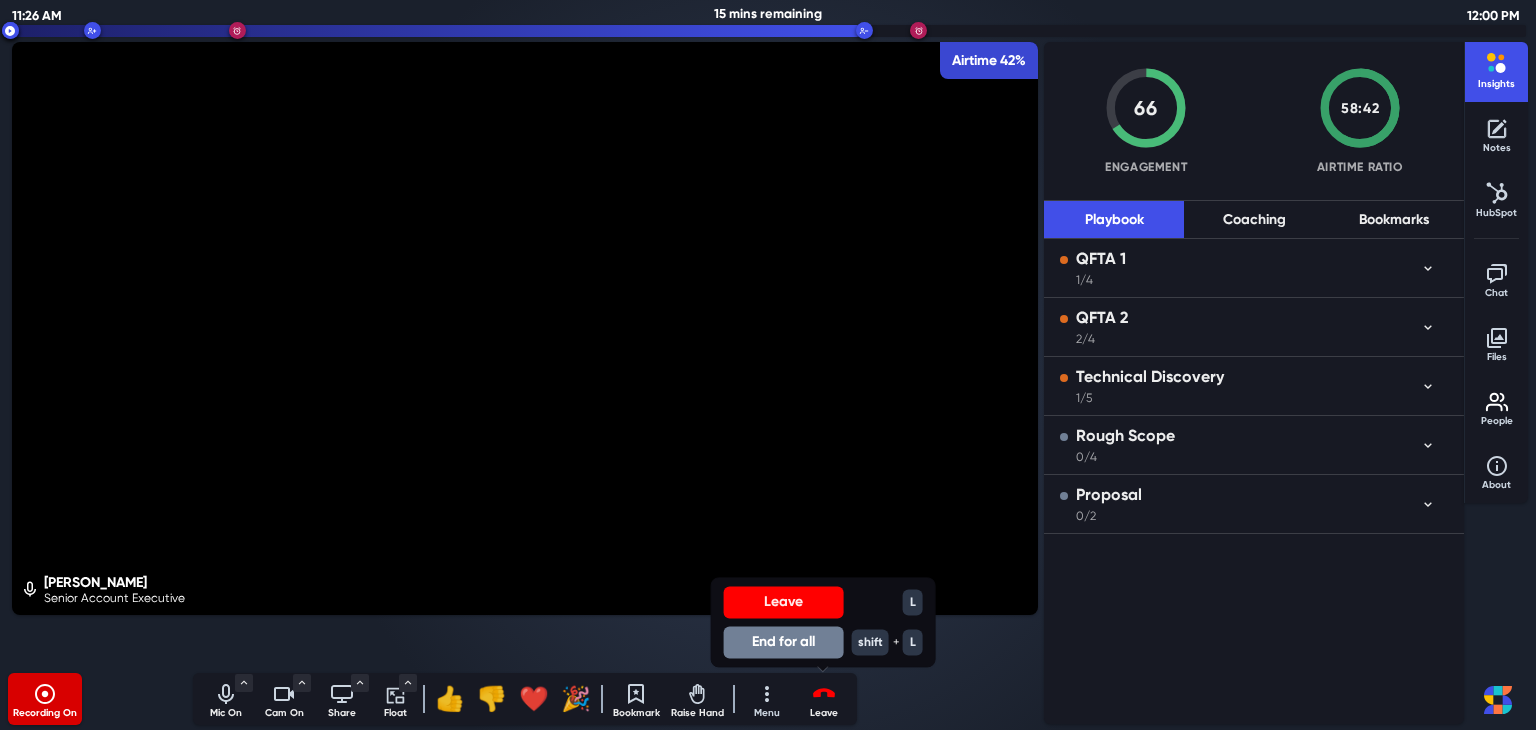 click on "End for all" at bounding box center (784, 642) 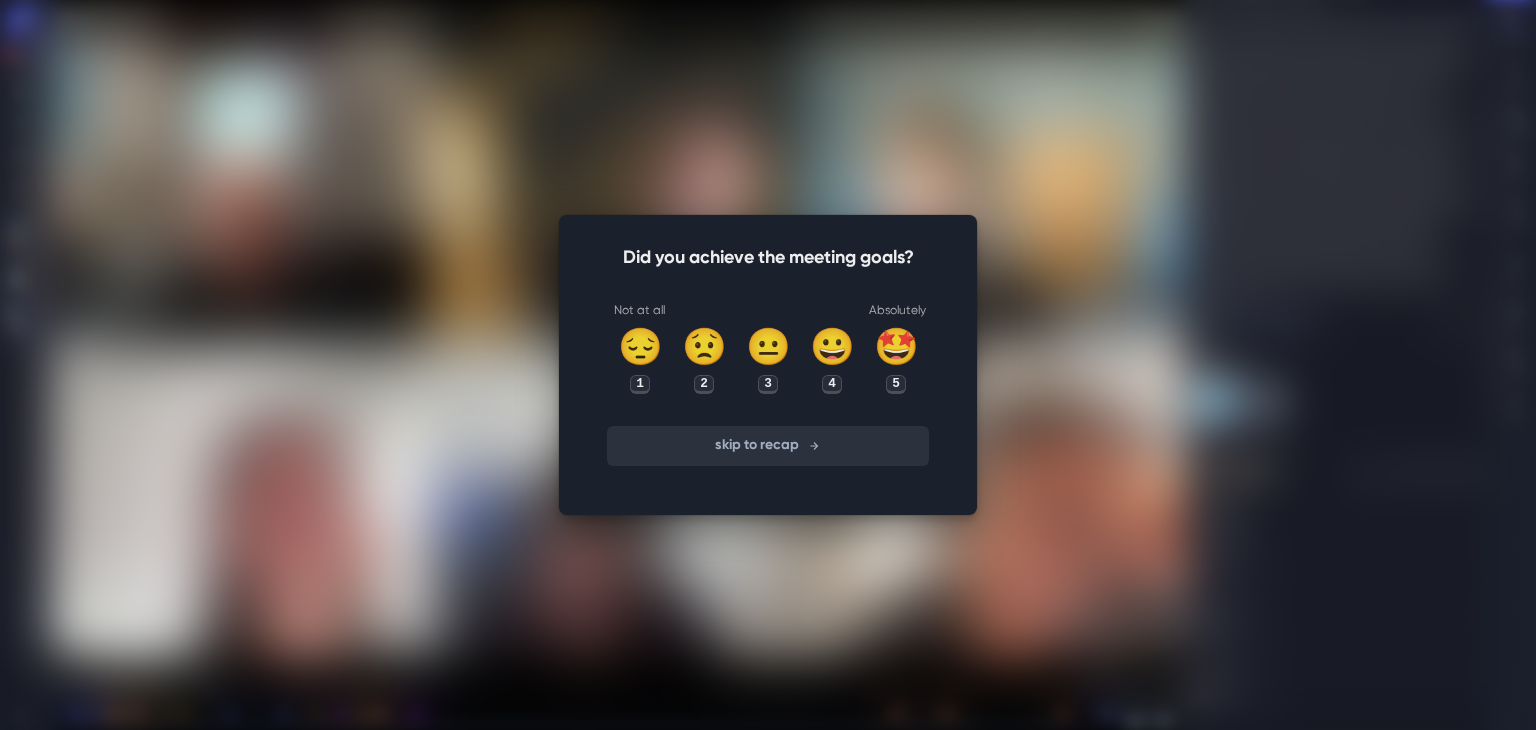 click on "skip to recap" at bounding box center (768, 446) 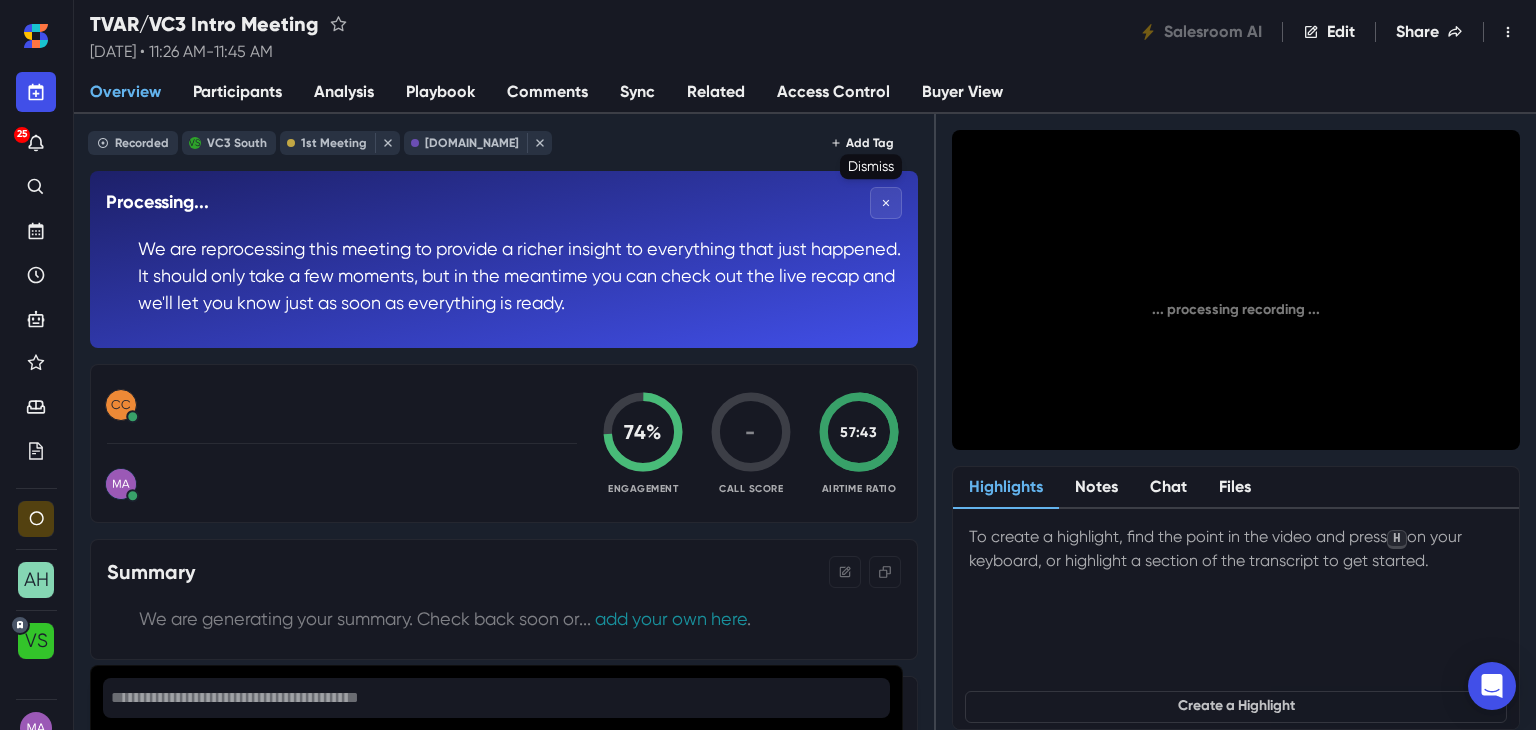 click at bounding box center [886, 203] 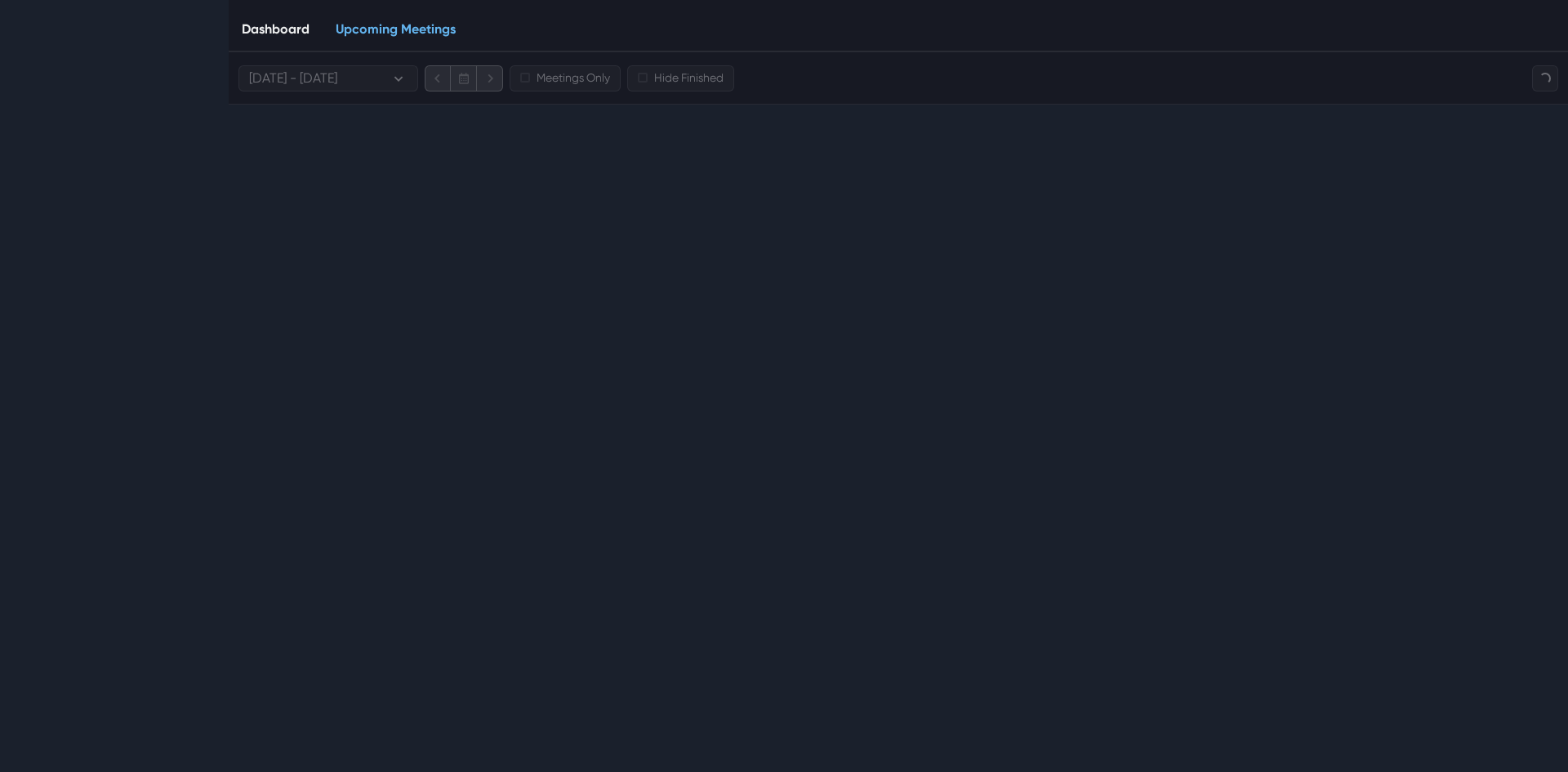 scroll, scrollTop: 0, scrollLeft: 0, axis: both 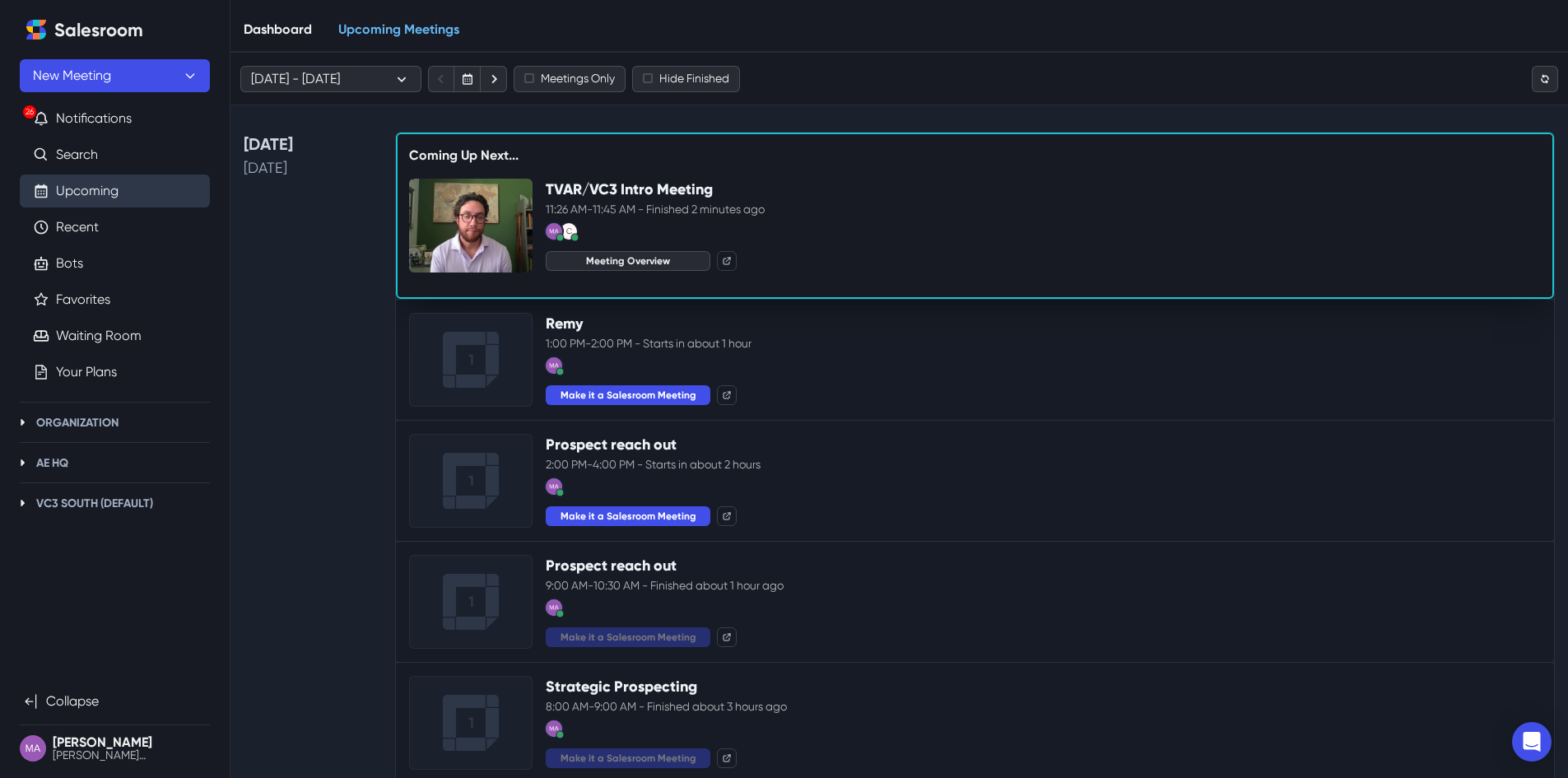 click on "Meeting Overview" at bounding box center (628, 261) 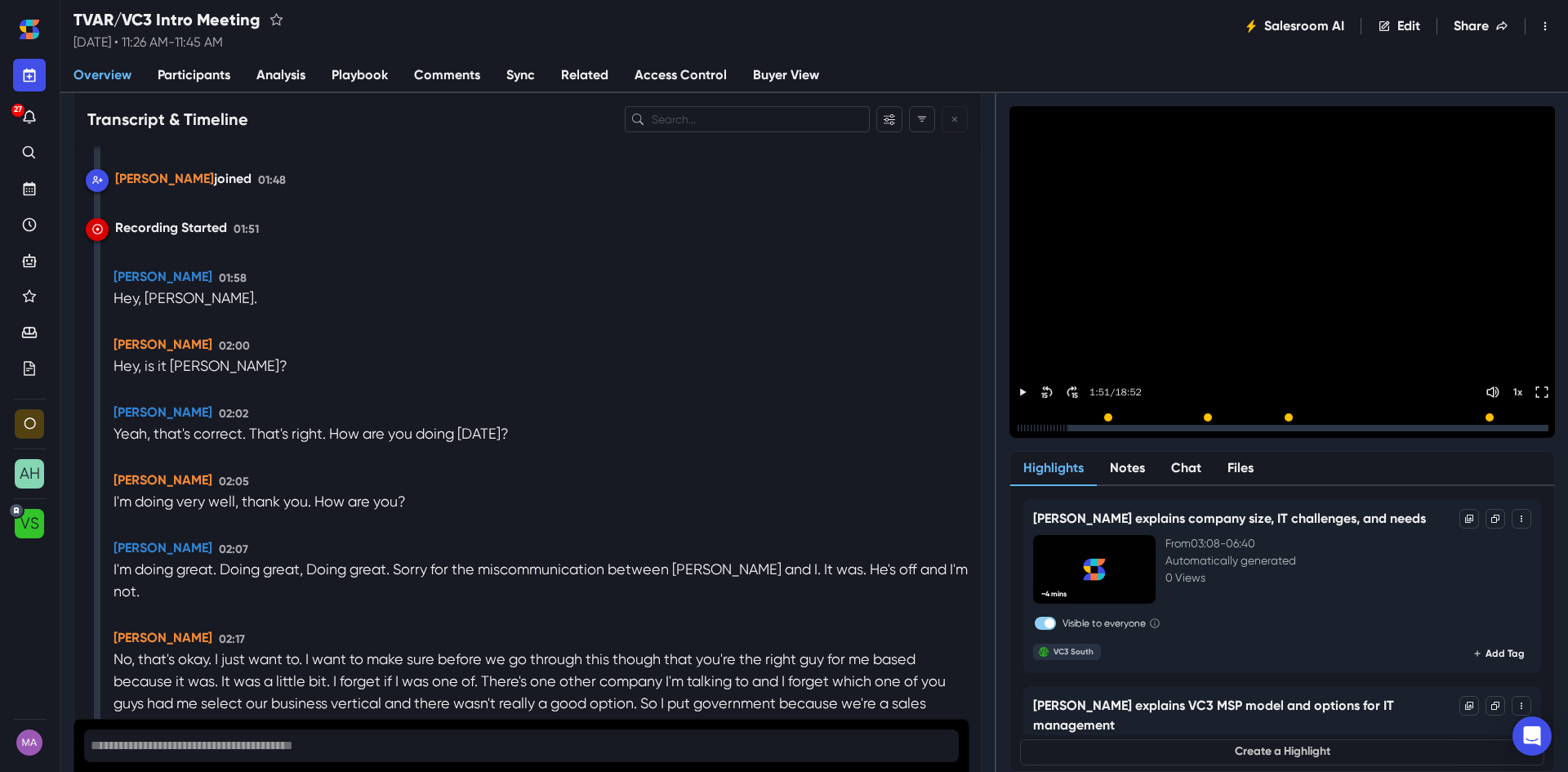 scroll, scrollTop: 1470, scrollLeft: 0, axis: vertical 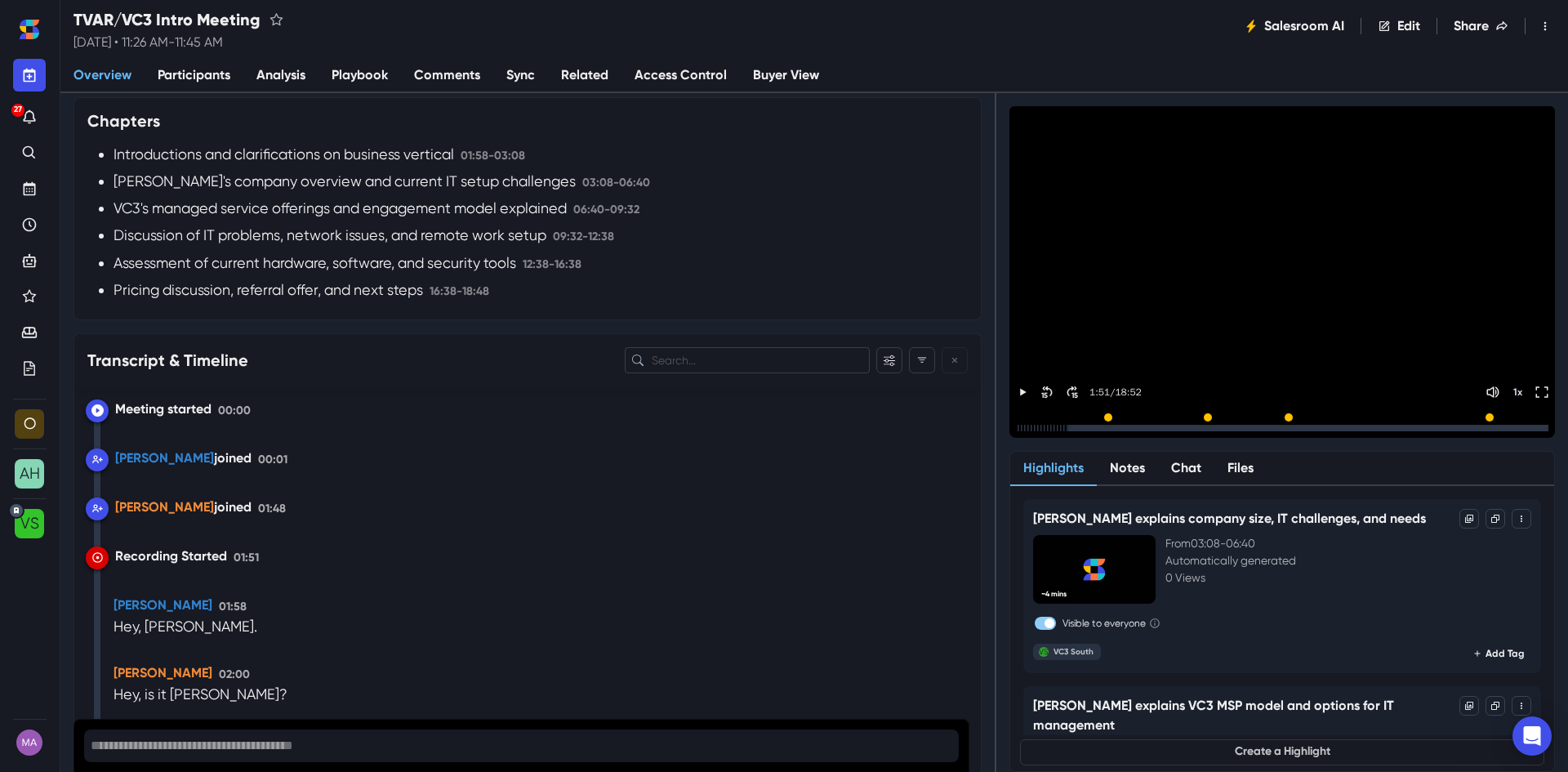 drag, startPoint x: 116, startPoint y: 457, endPoint x: 277, endPoint y: 523, distance: 174.00287 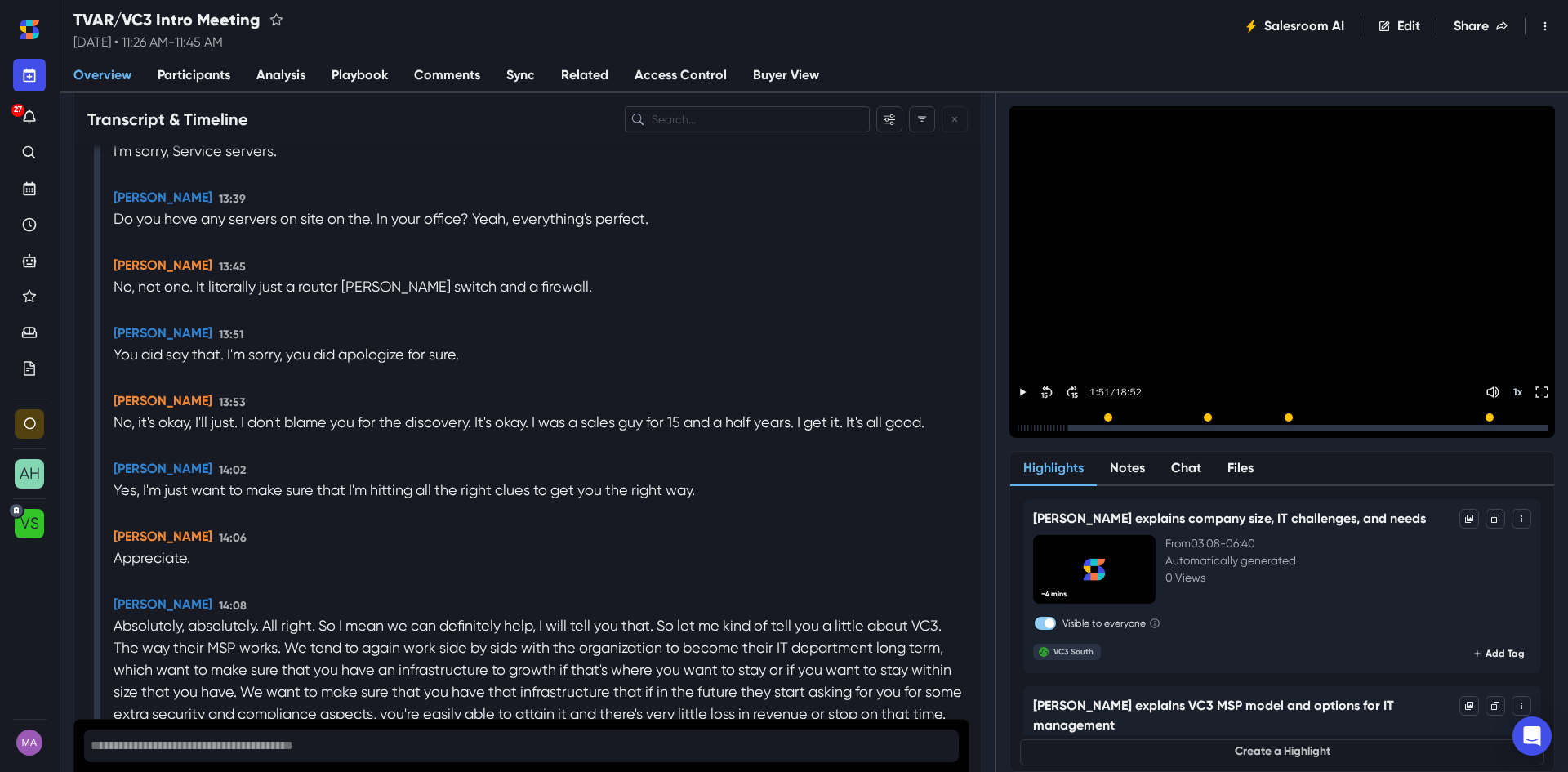 scroll, scrollTop: 7352, scrollLeft: 0, axis: vertical 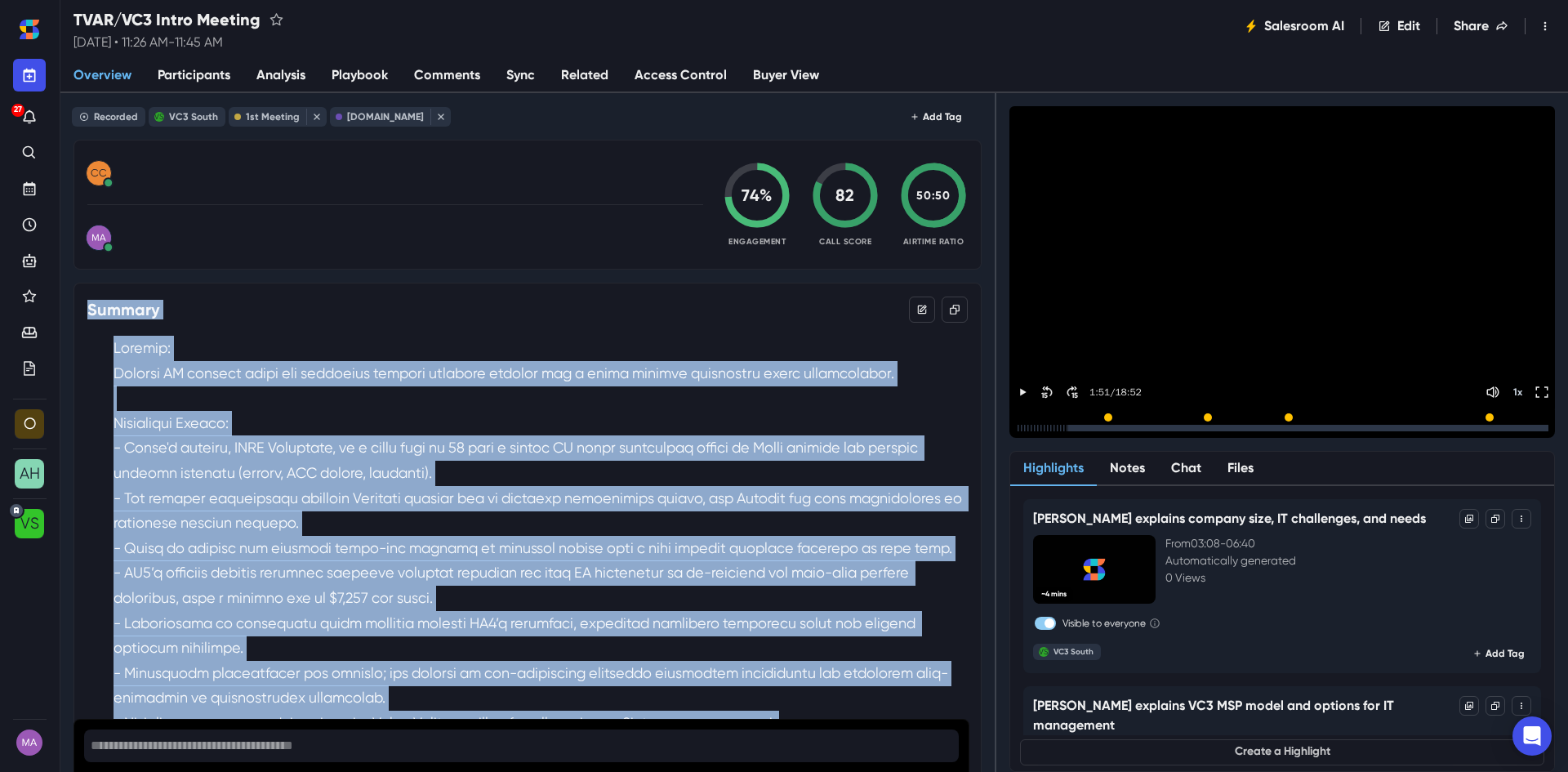drag, startPoint x: 499, startPoint y: 482, endPoint x: 78, endPoint y: 299, distance: 459.0534 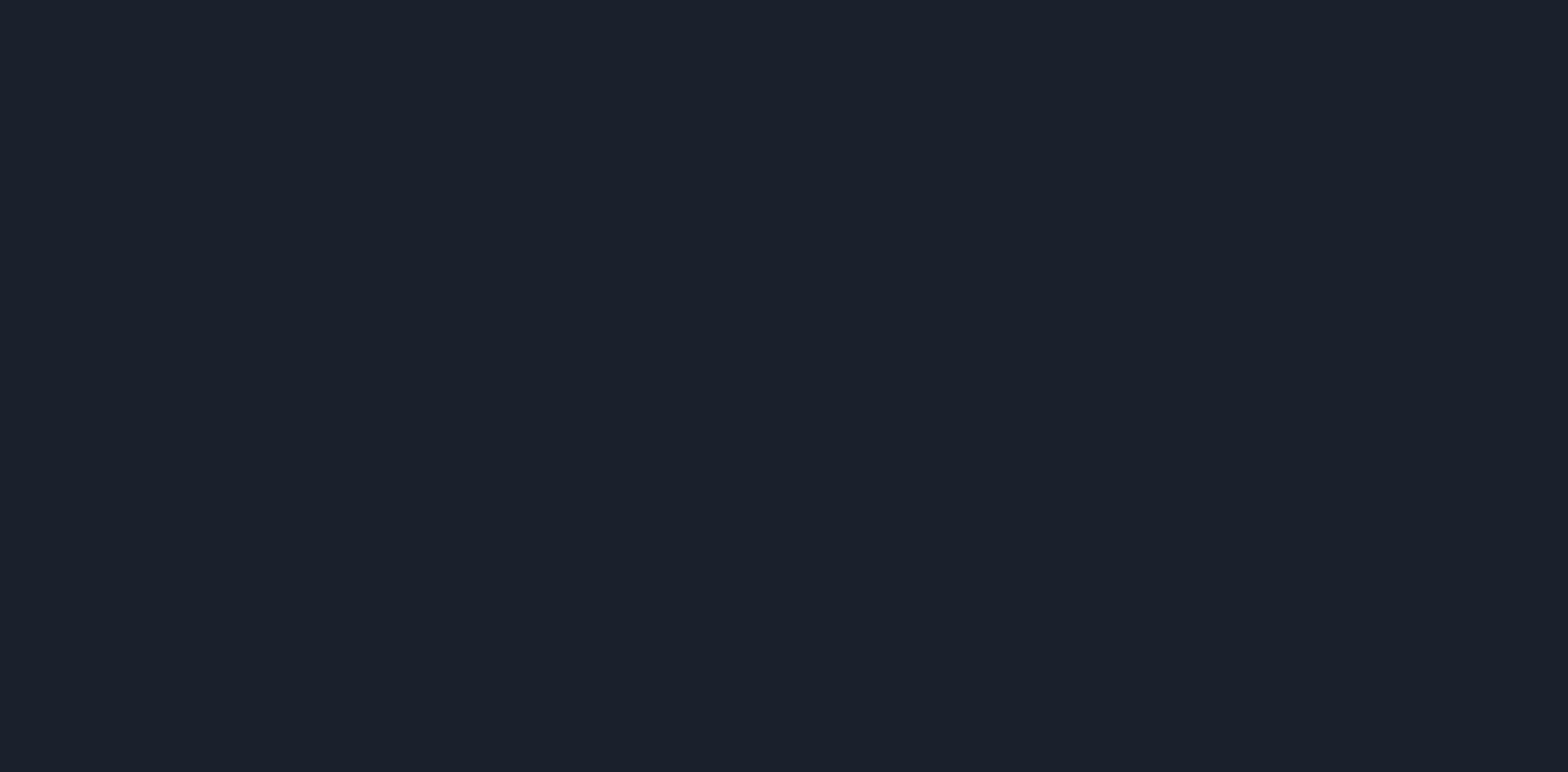 scroll, scrollTop: 0, scrollLeft: 0, axis: both 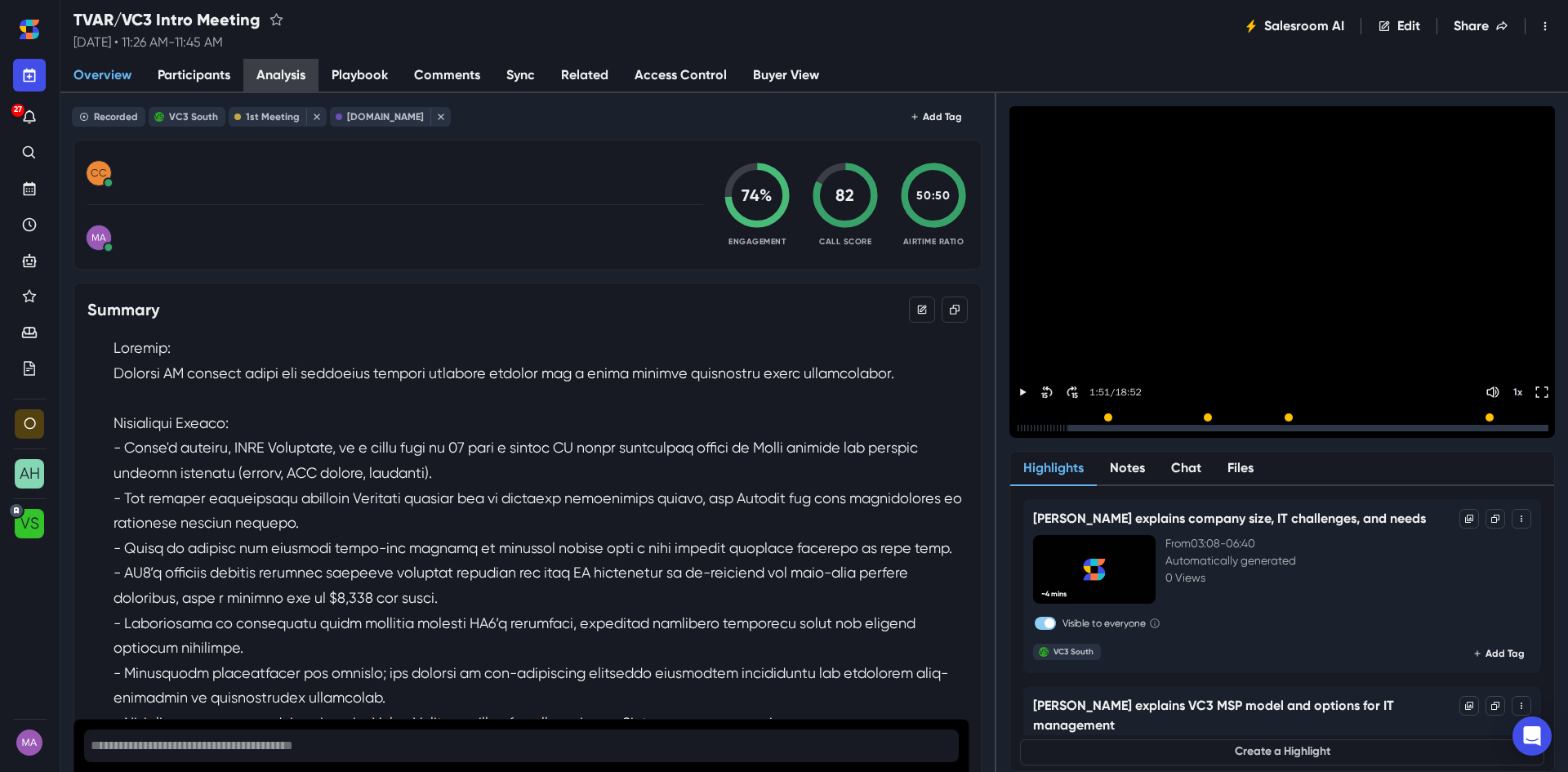 click on "Analysis" at bounding box center [281, 75] 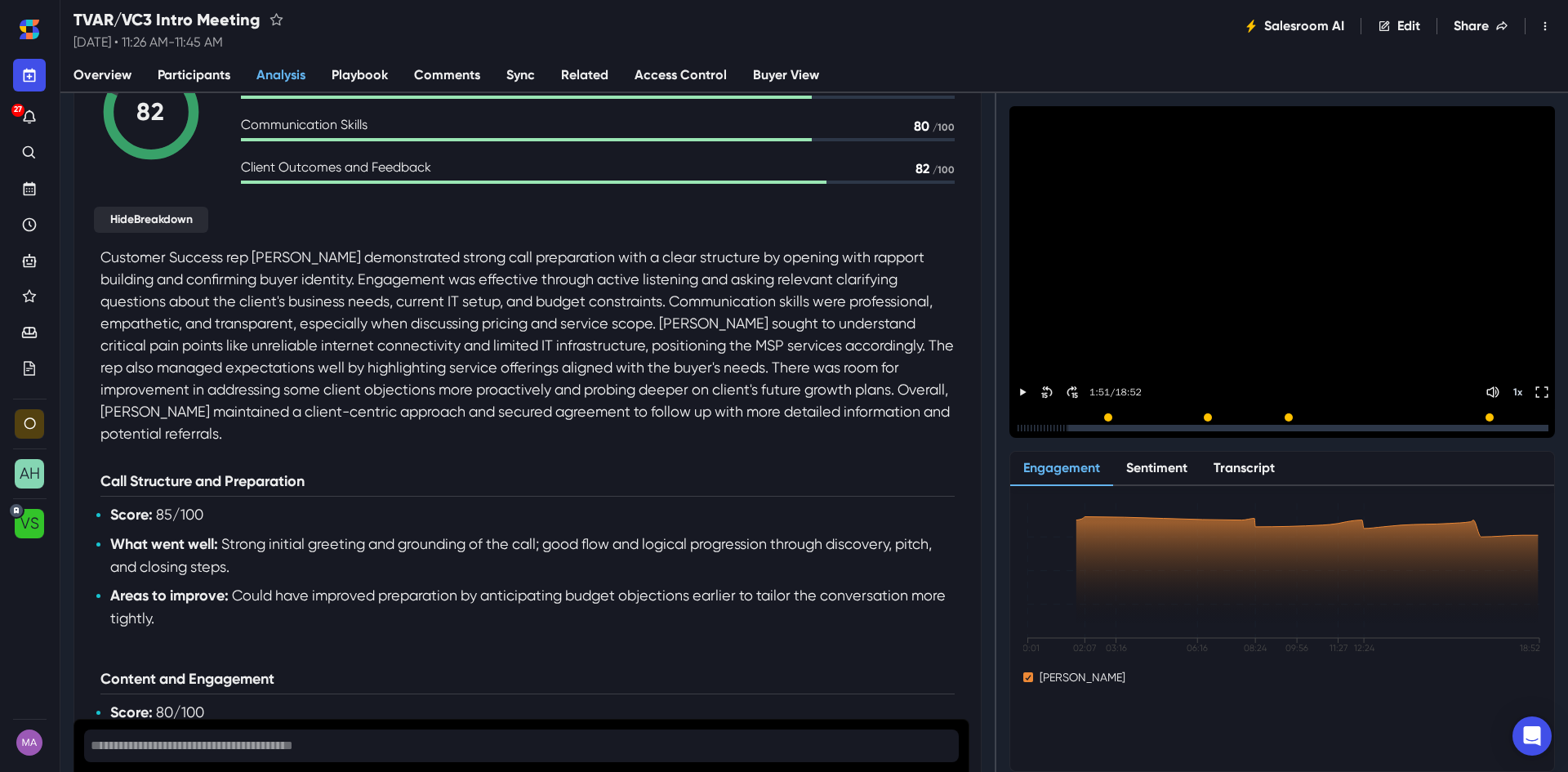 scroll, scrollTop: 163, scrollLeft: 0, axis: vertical 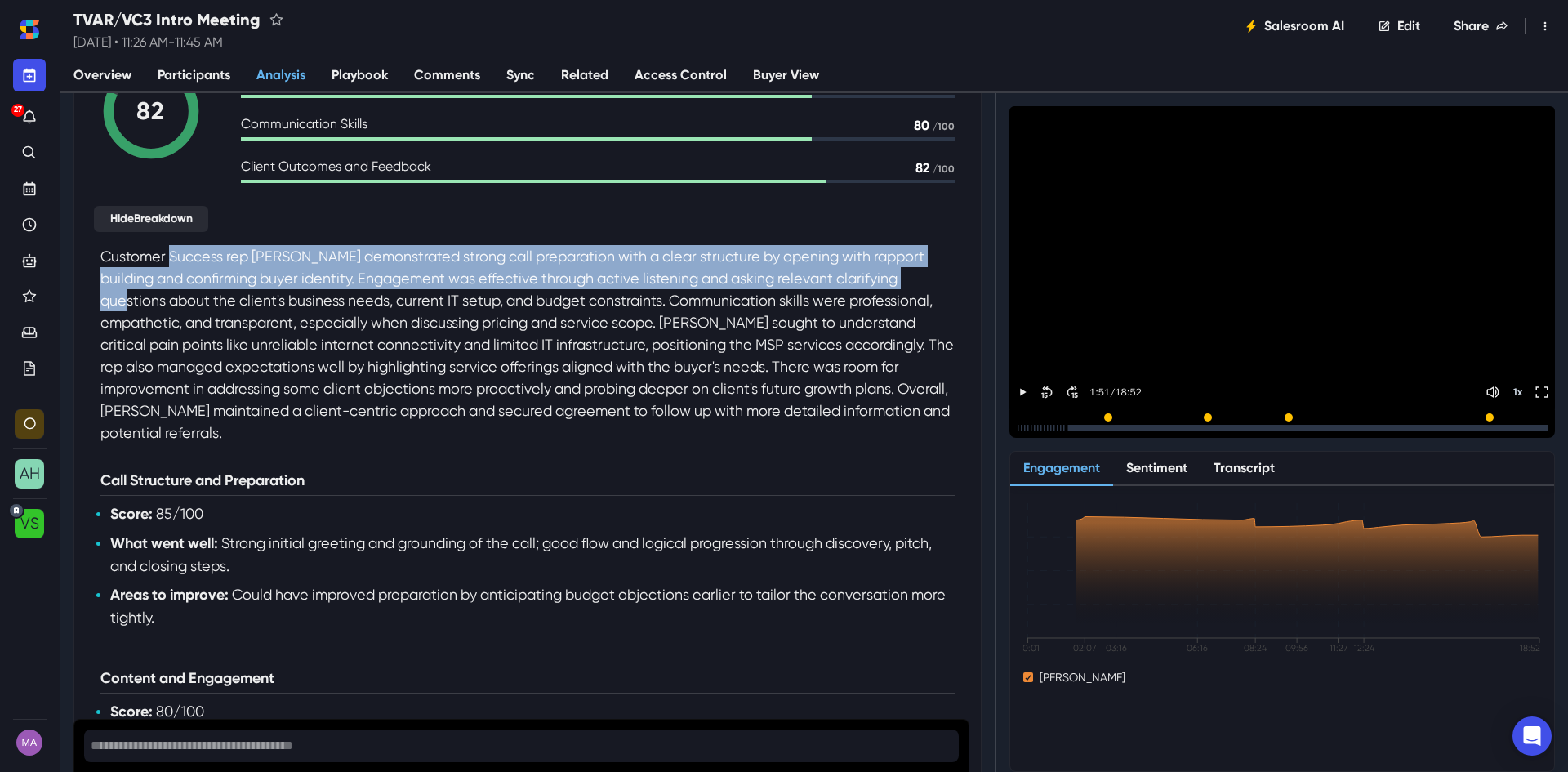 drag, startPoint x: 194, startPoint y: 256, endPoint x: 909, endPoint y: 262, distance: 715.02517 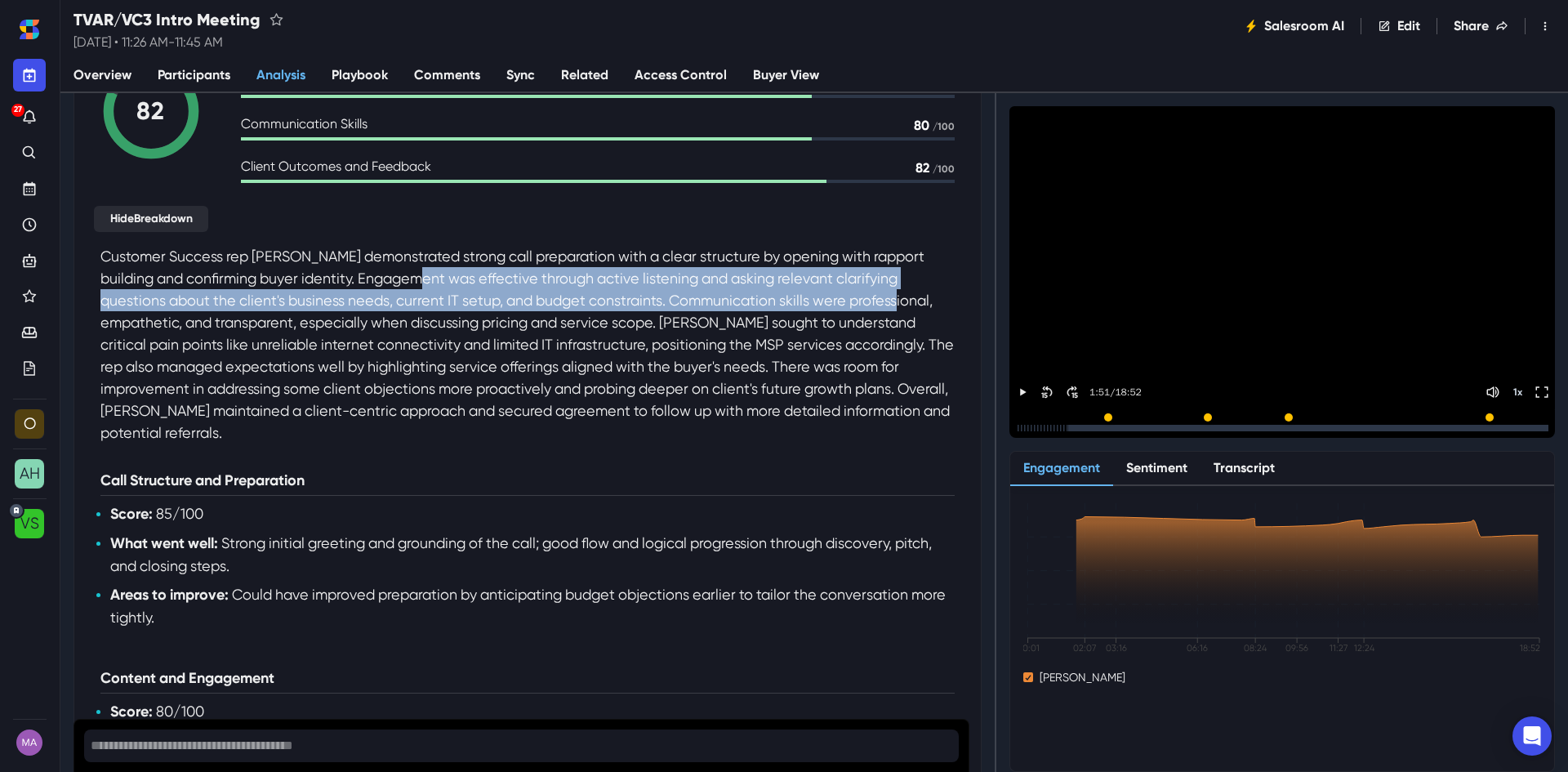 drag, startPoint x: 413, startPoint y: 271, endPoint x: 902, endPoint y: 299, distance: 489.801 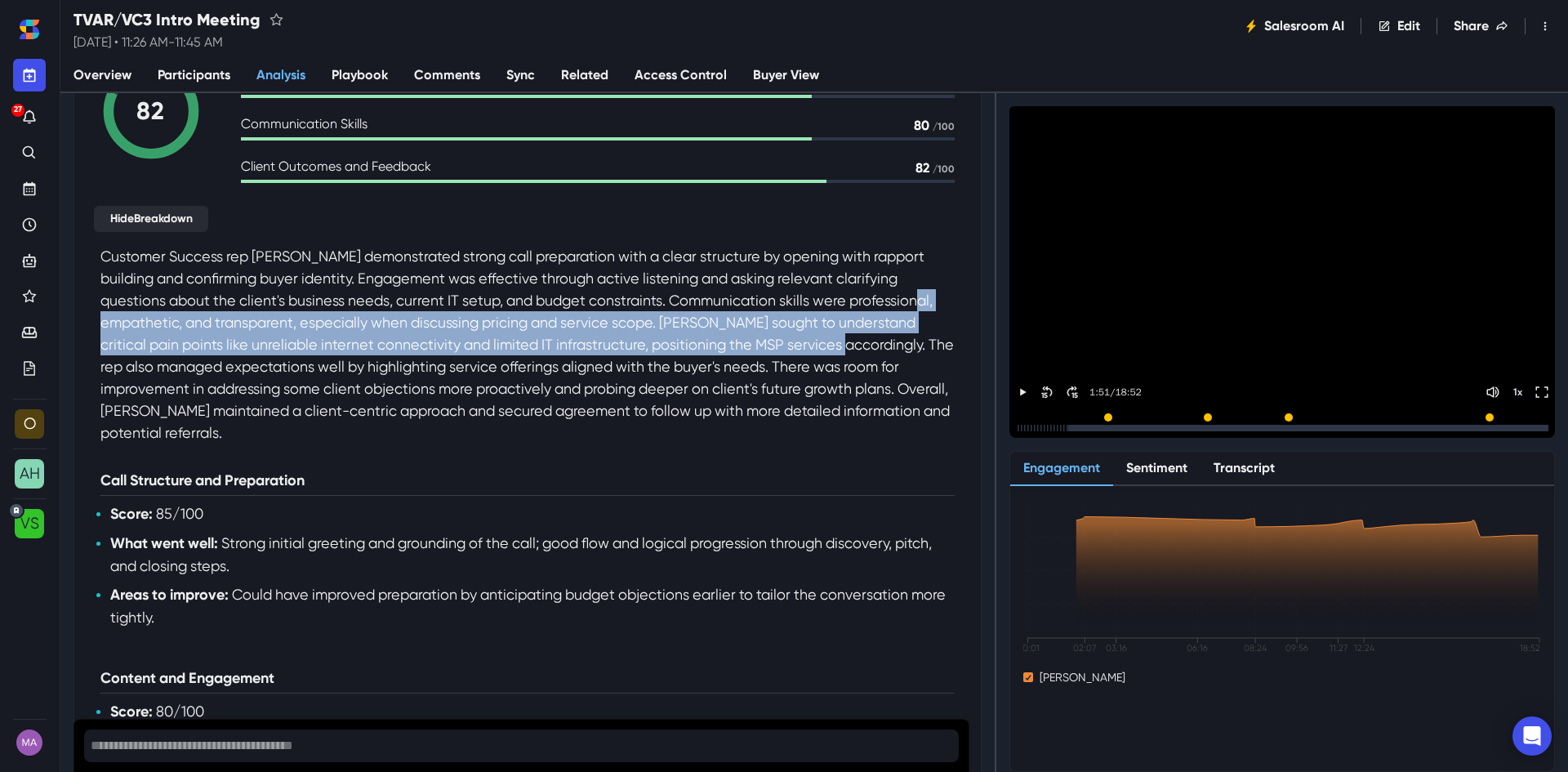 drag, startPoint x: 126, startPoint y: 327, endPoint x: 861, endPoint y: 346, distance: 735.2455 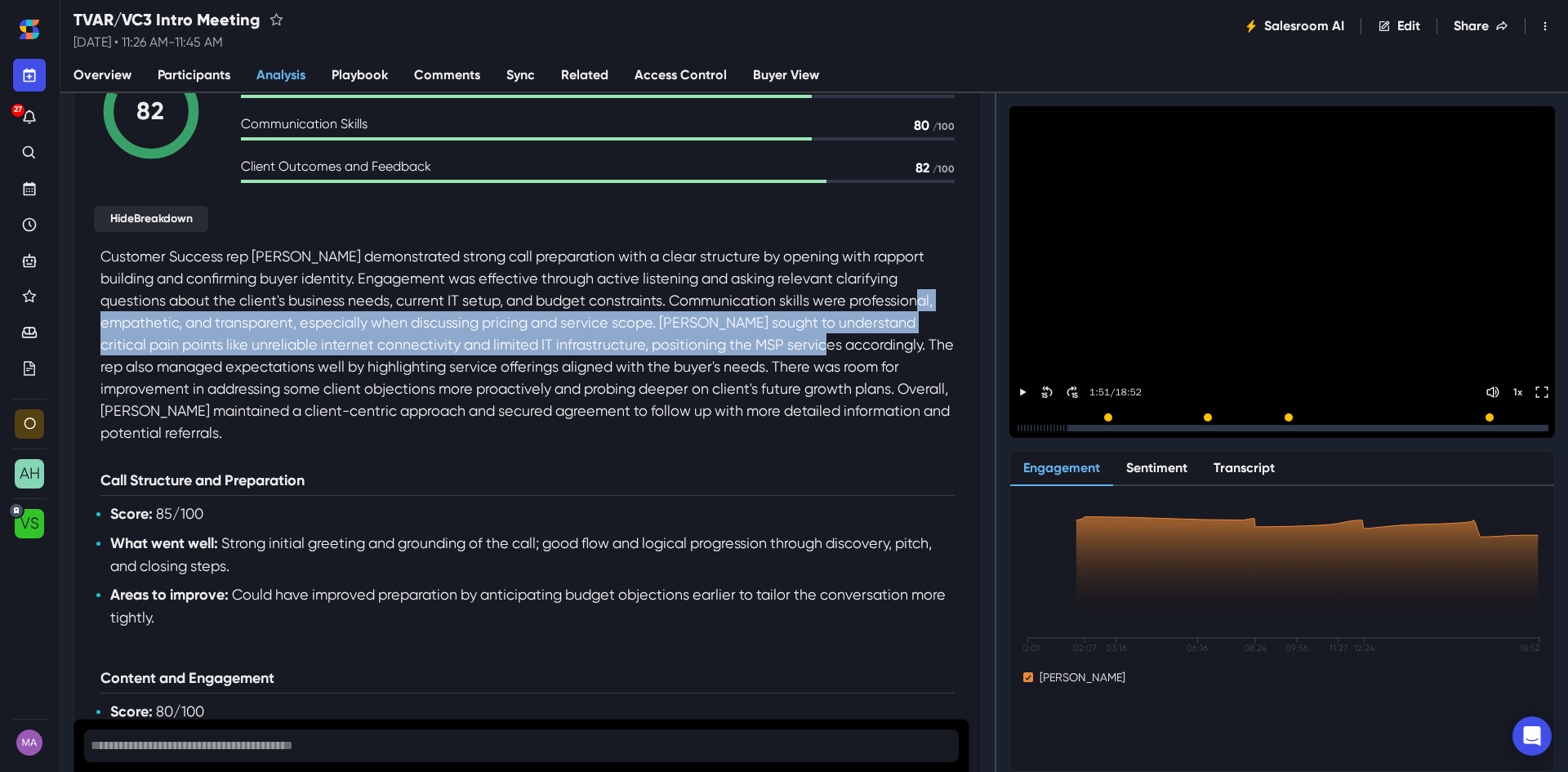 drag, startPoint x: 334, startPoint y: 348, endPoint x: 339, endPoint y: 341, distance: 8.602325 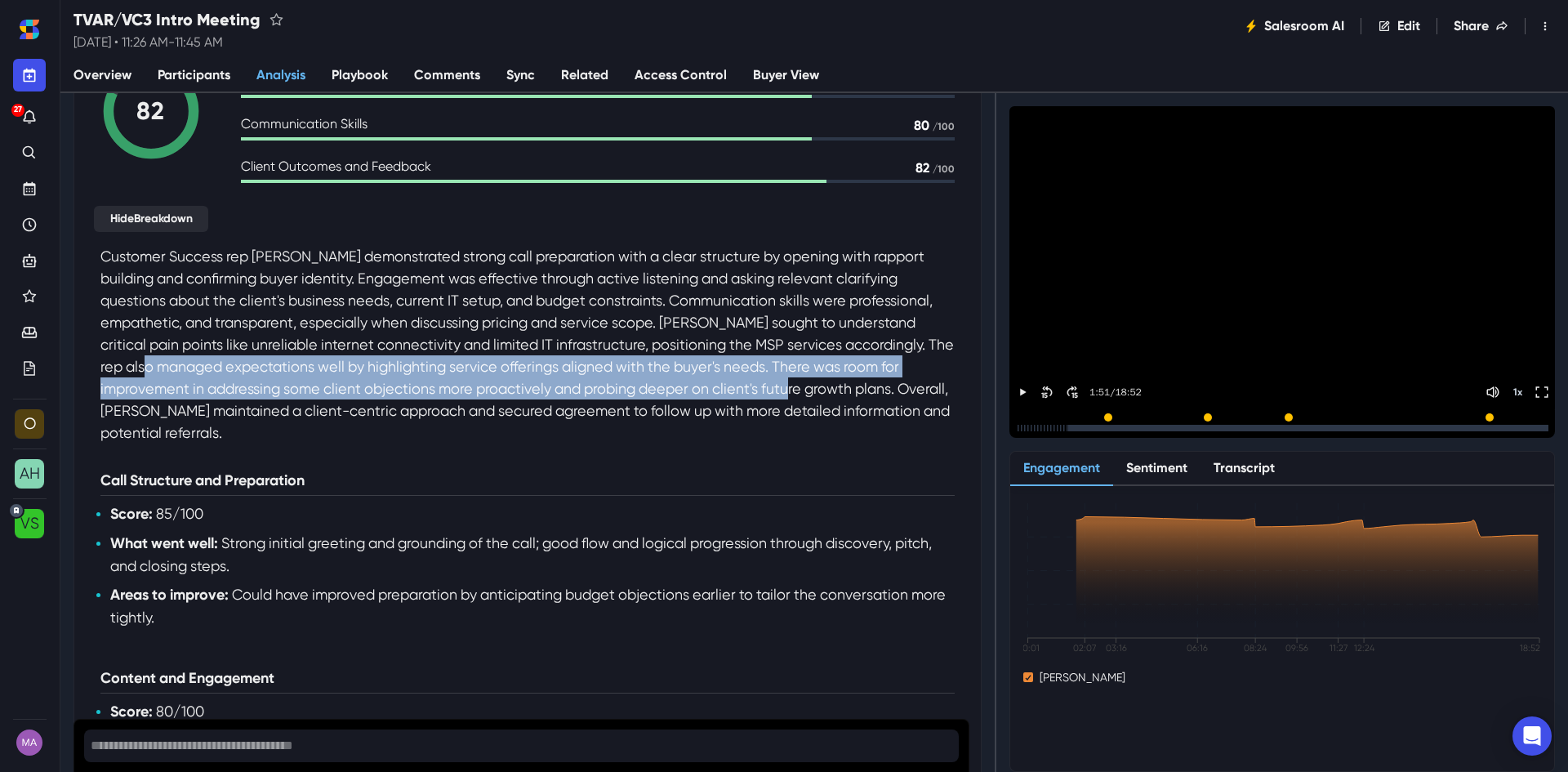 drag, startPoint x: 252, startPoint y: 372, endPoint x: 871, endPoint y: 387, distance: 619.1817 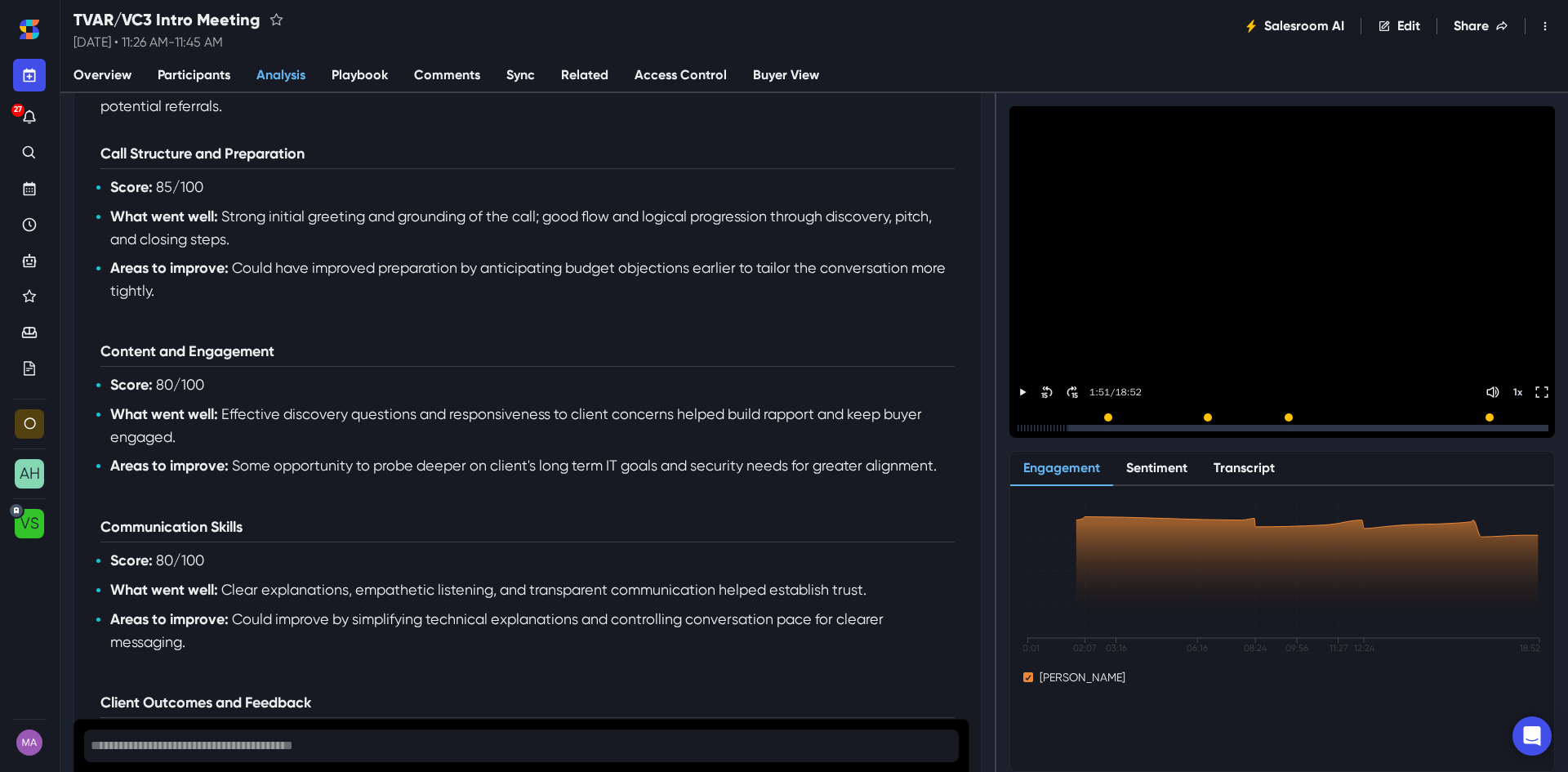 scroll, scrollTop: 572, scrollLeft: 0, axis: vertical 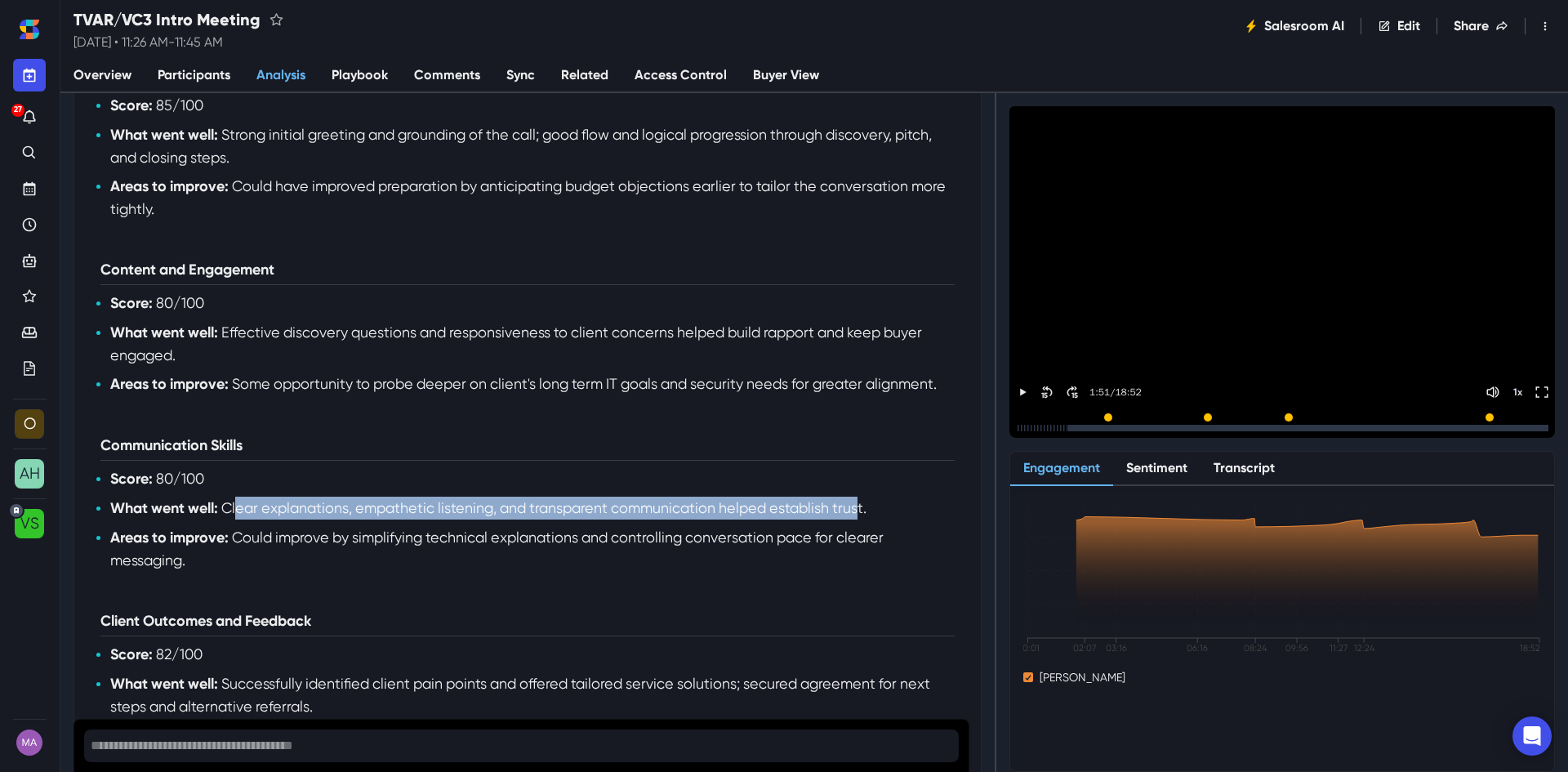 drag, startPoint x: 240, startPoint y: 532, endPoint x: 471, endPoint y: 578, distance: 235.53556 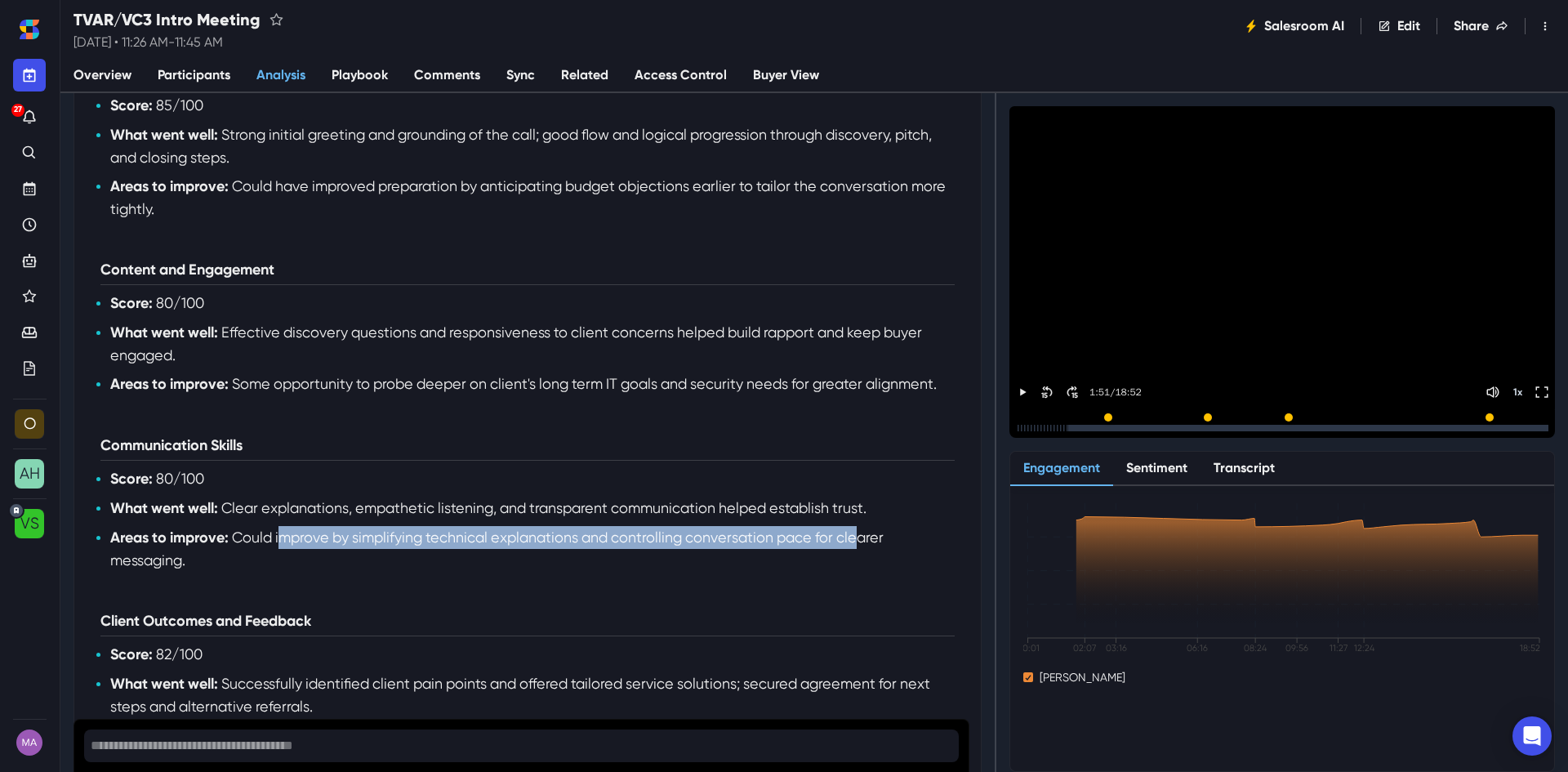 drag, startPoint x: 281, startPoint y: 554, endPoint x: 809, endPoint y: 595, distance: 529.58946 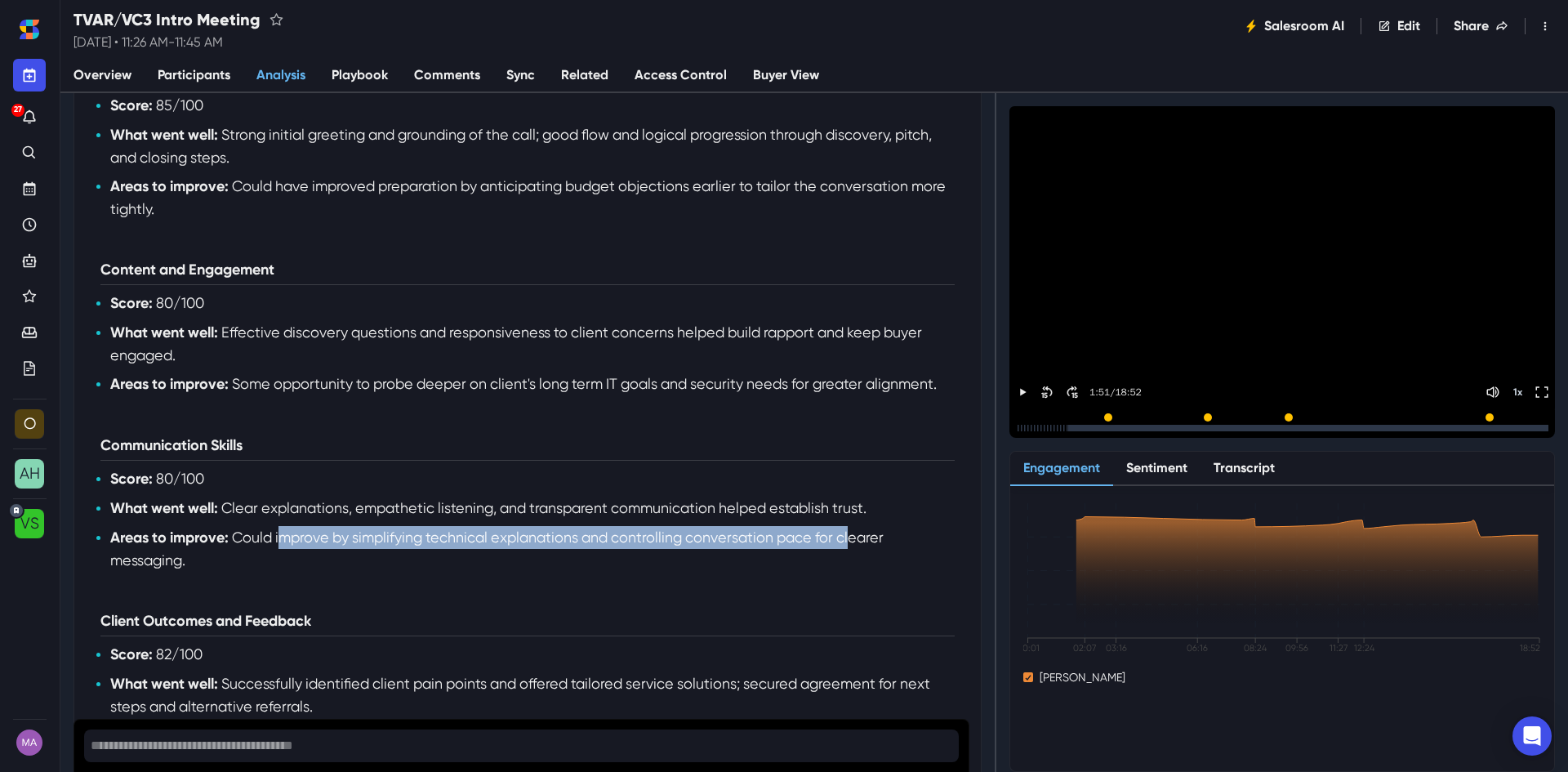 scroll, scrollTop: 735, scrollLeft: 0, axis: vertical 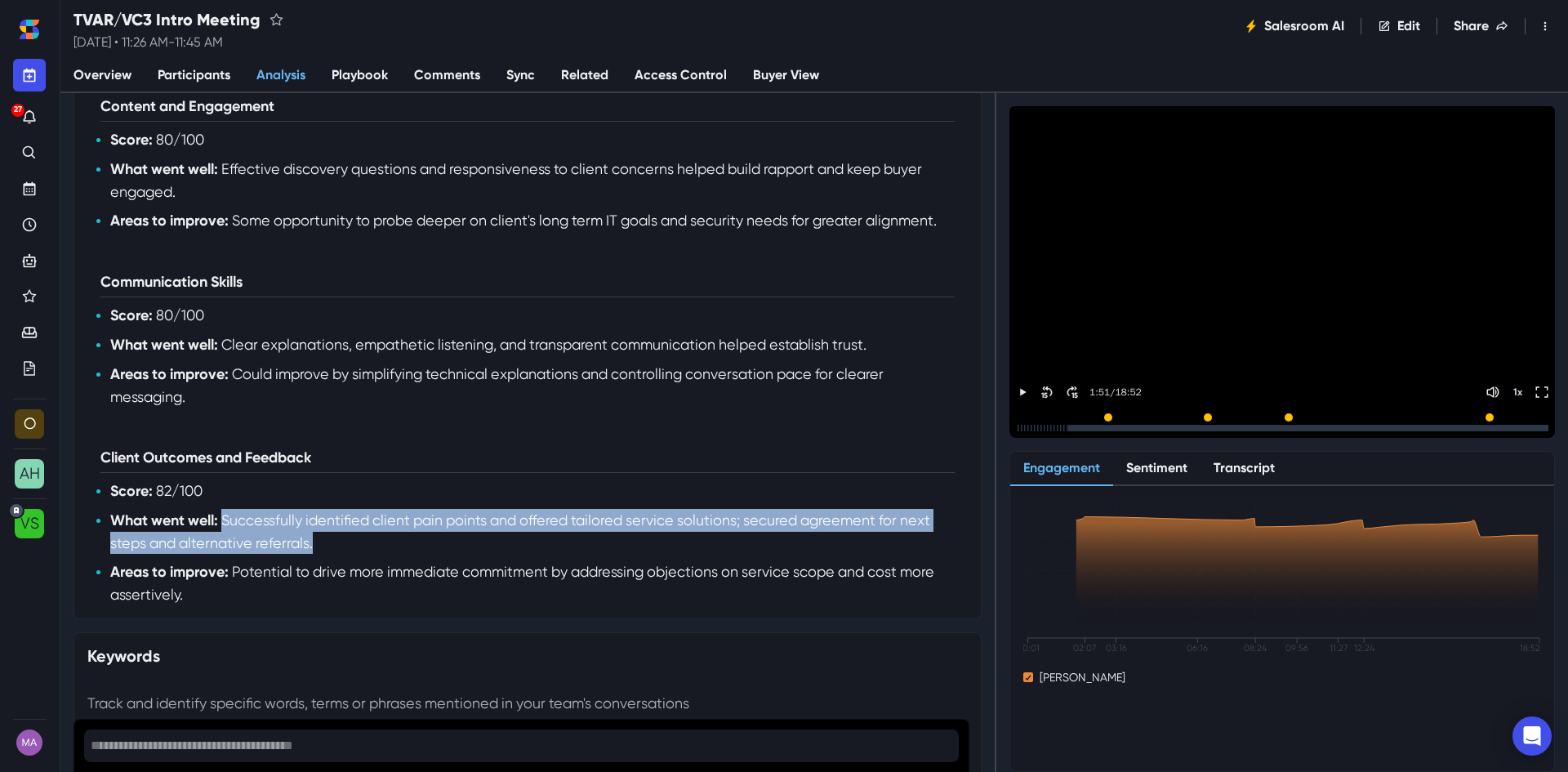 drag, startPoint x: 226, startPoint y: 539, endPoint x: 905, endPoint y: 581, distance: 680.29773 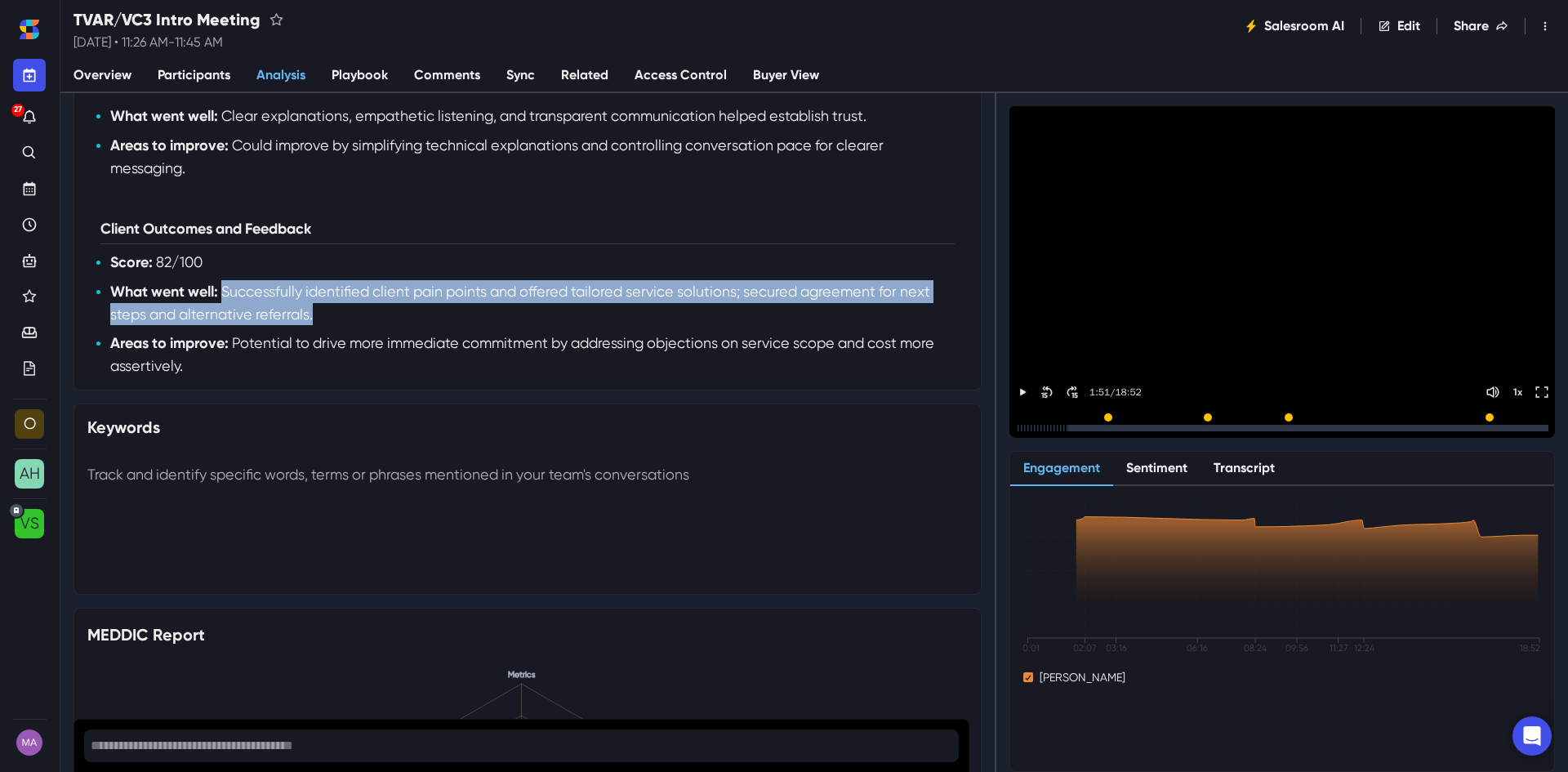 scroll, scrollTop: 980, scrollLeft: 0, axis: vertical 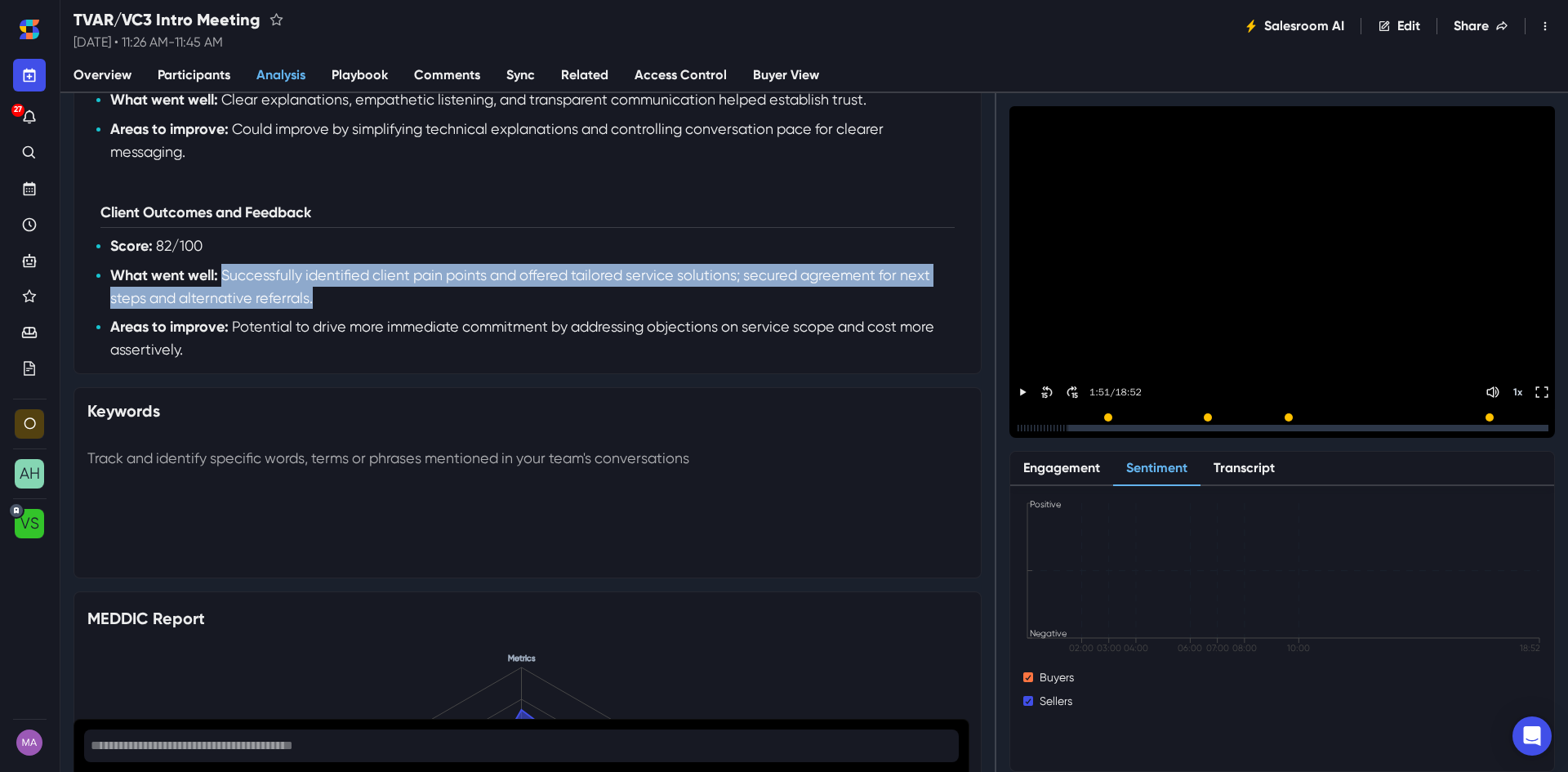 click on "Sentiment" at bounding box center (1156, 469) 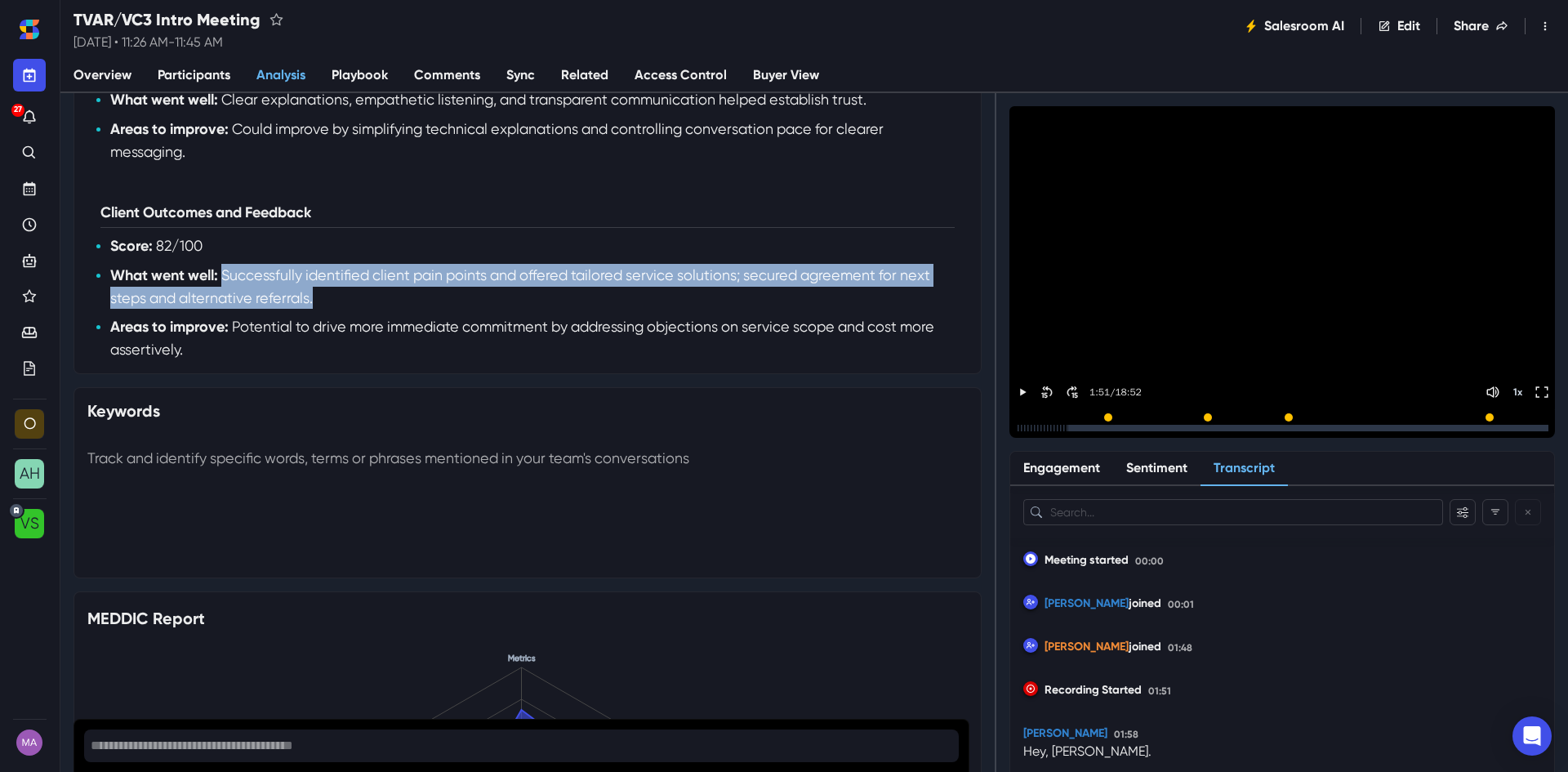 click on "Transcript" at bounding box center [1244, 469] 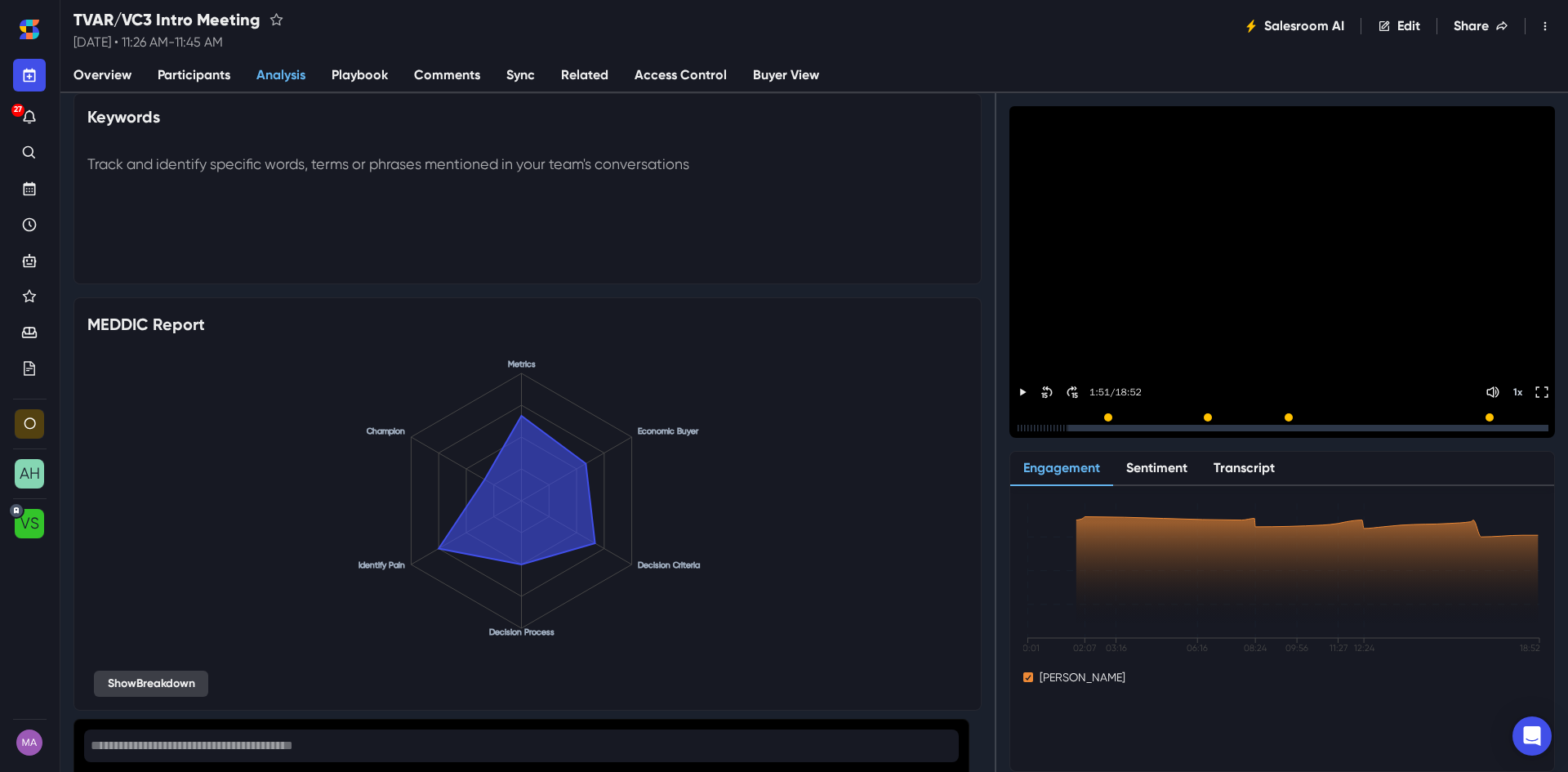 scroll, scrollTop: 1301, scrollLeft: 0, axis: vertical 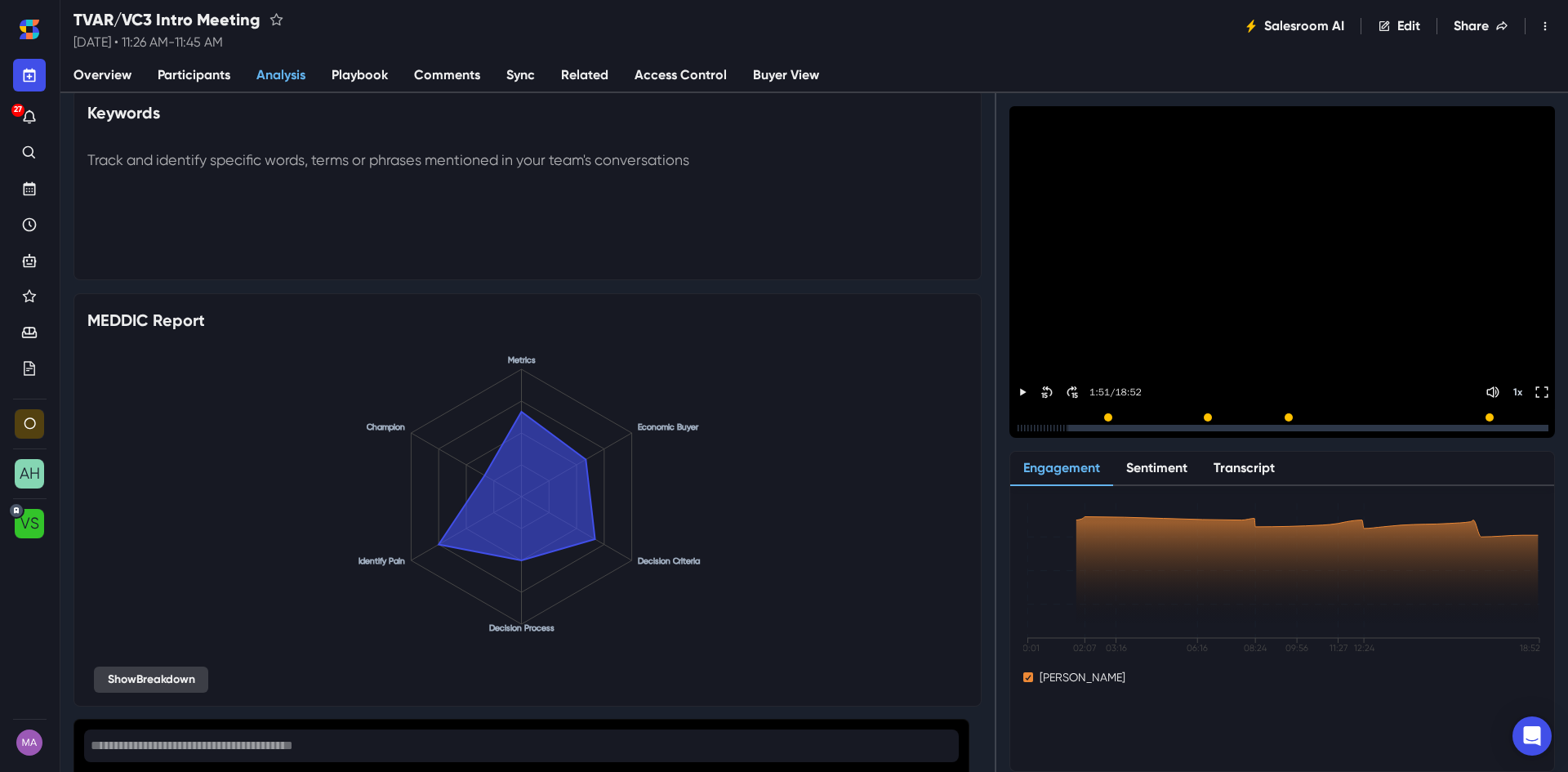 click on "Show  Breakdown" at bounding box center (151, 680) 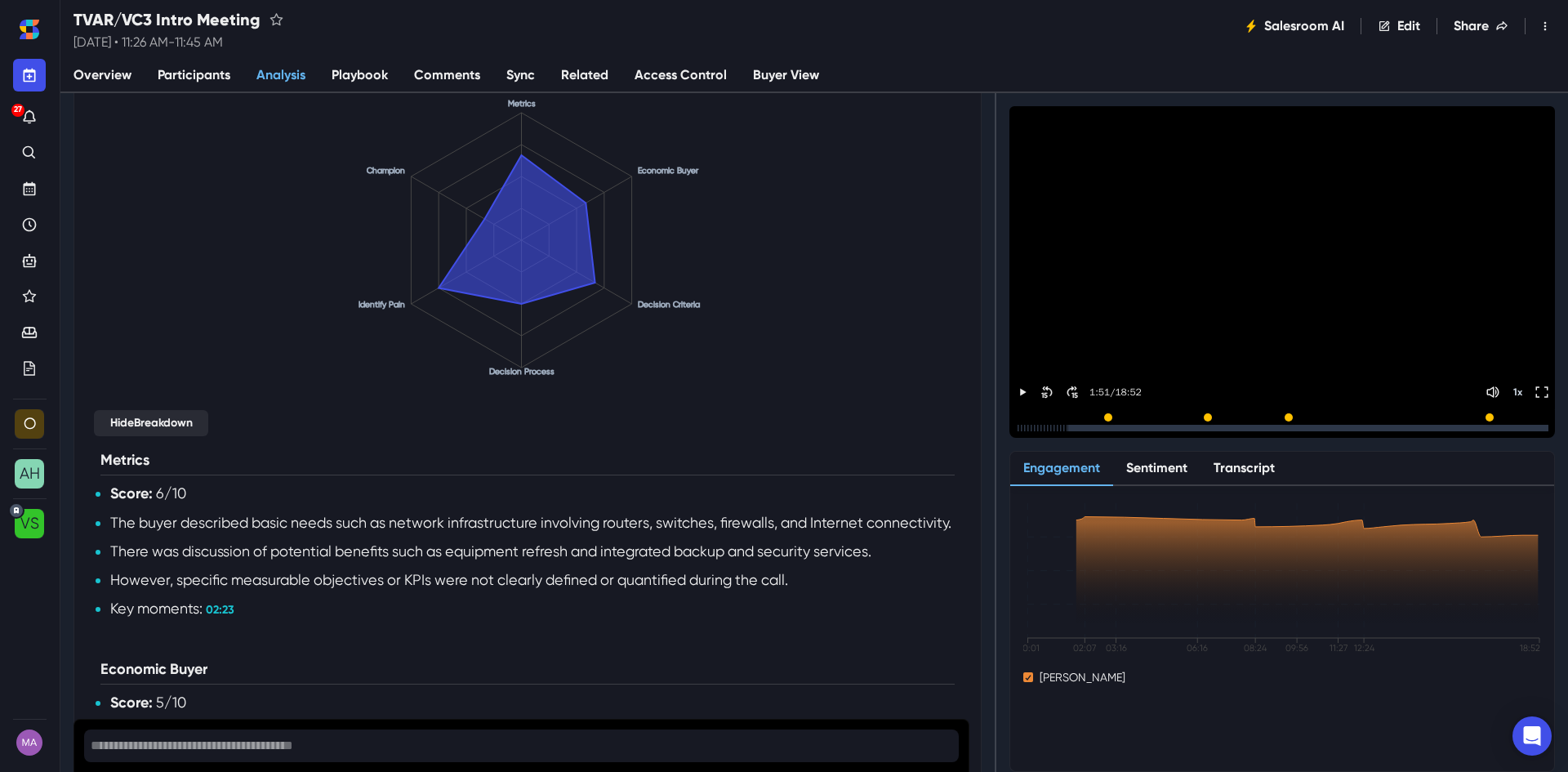 scroll, scrollTop: 1791, scrollLeft: 0, axis: vertical 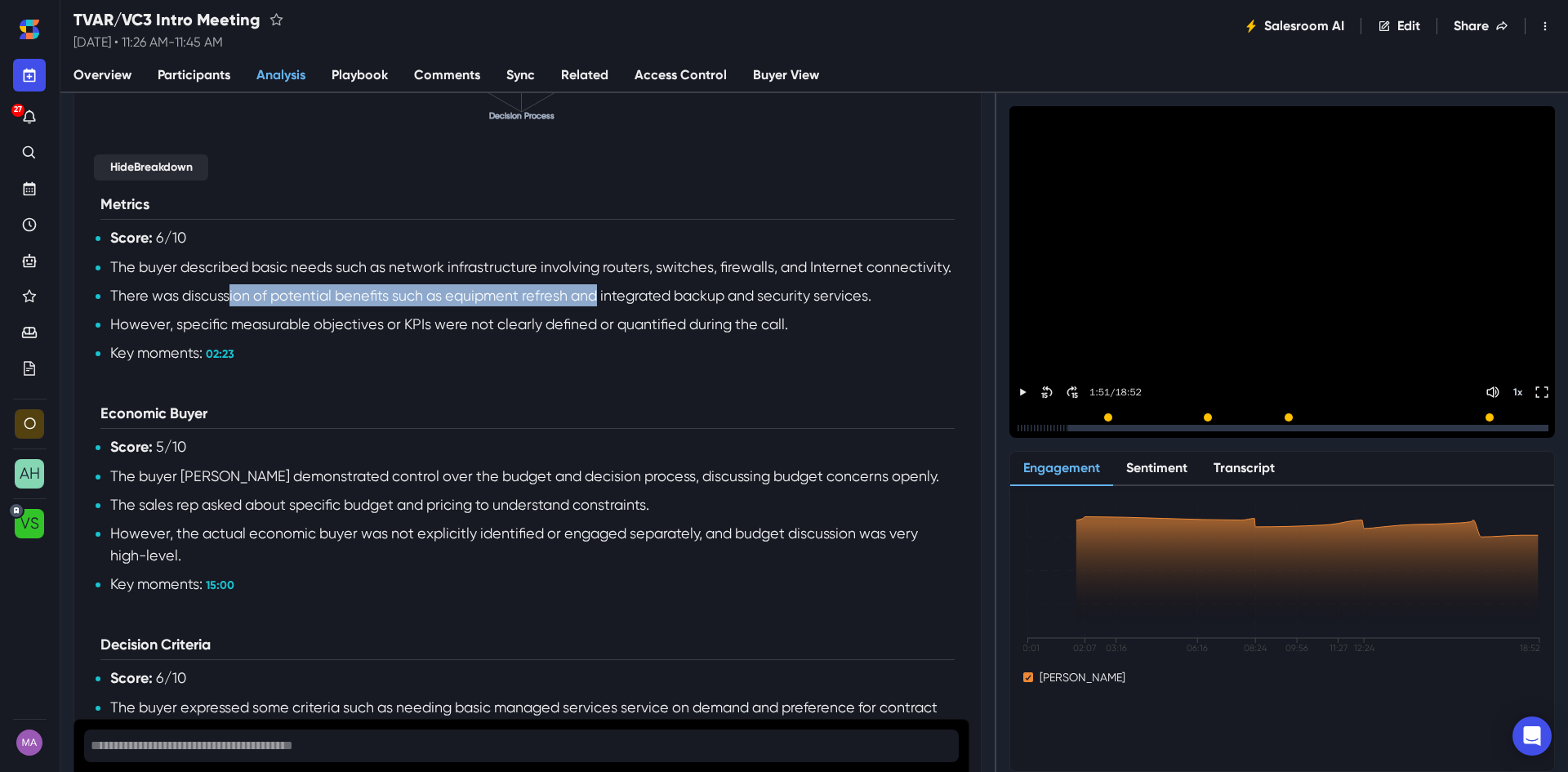 drag, startPoint x: 240, startPoint y: 337, endPoint x: 587, endPoint y: 359, distance: 347.69671 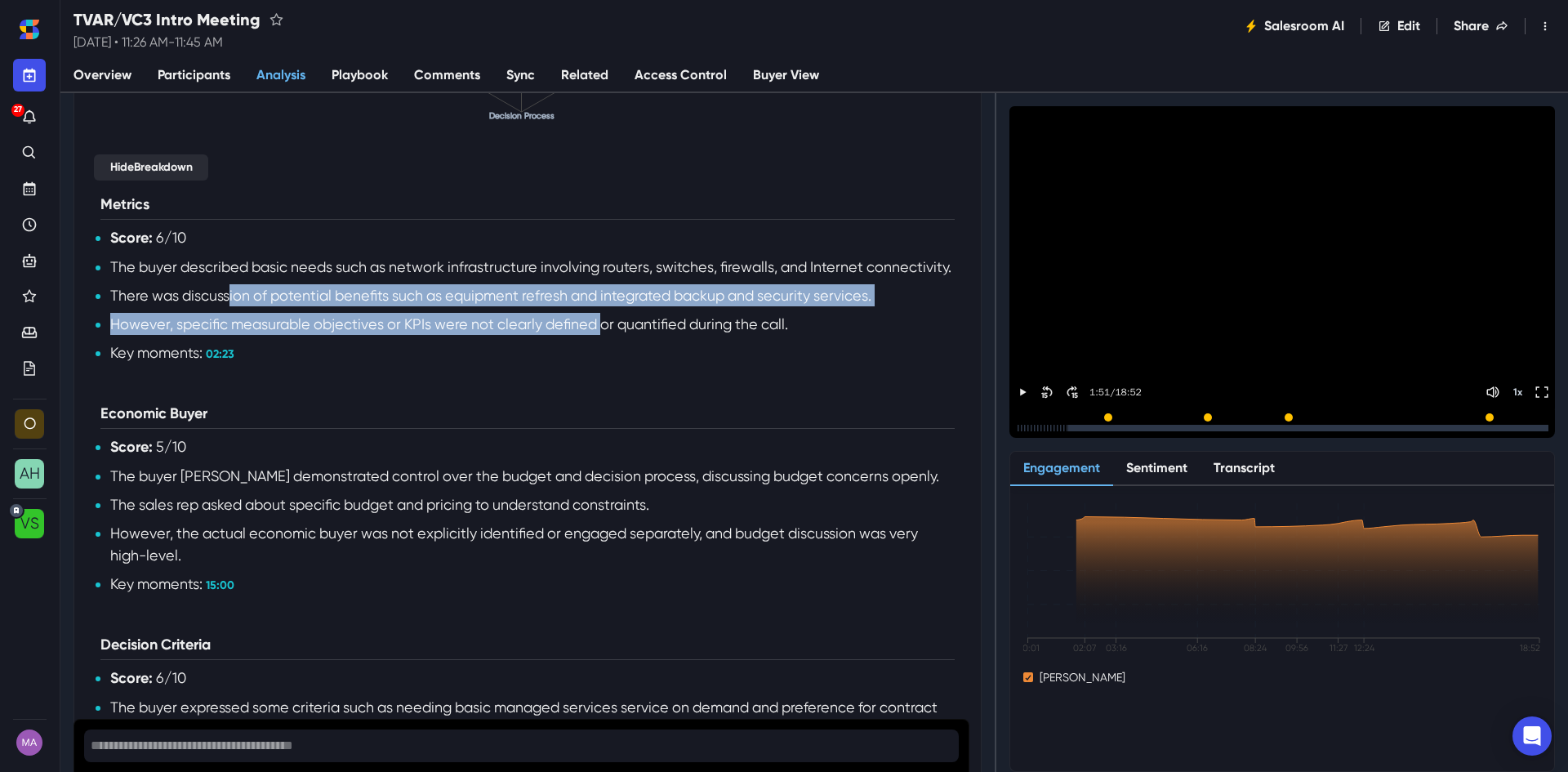 click on "However, specific measurable objectives or KPIs were not clearly defined or quantified during the call." at bounding box center (532, 324) 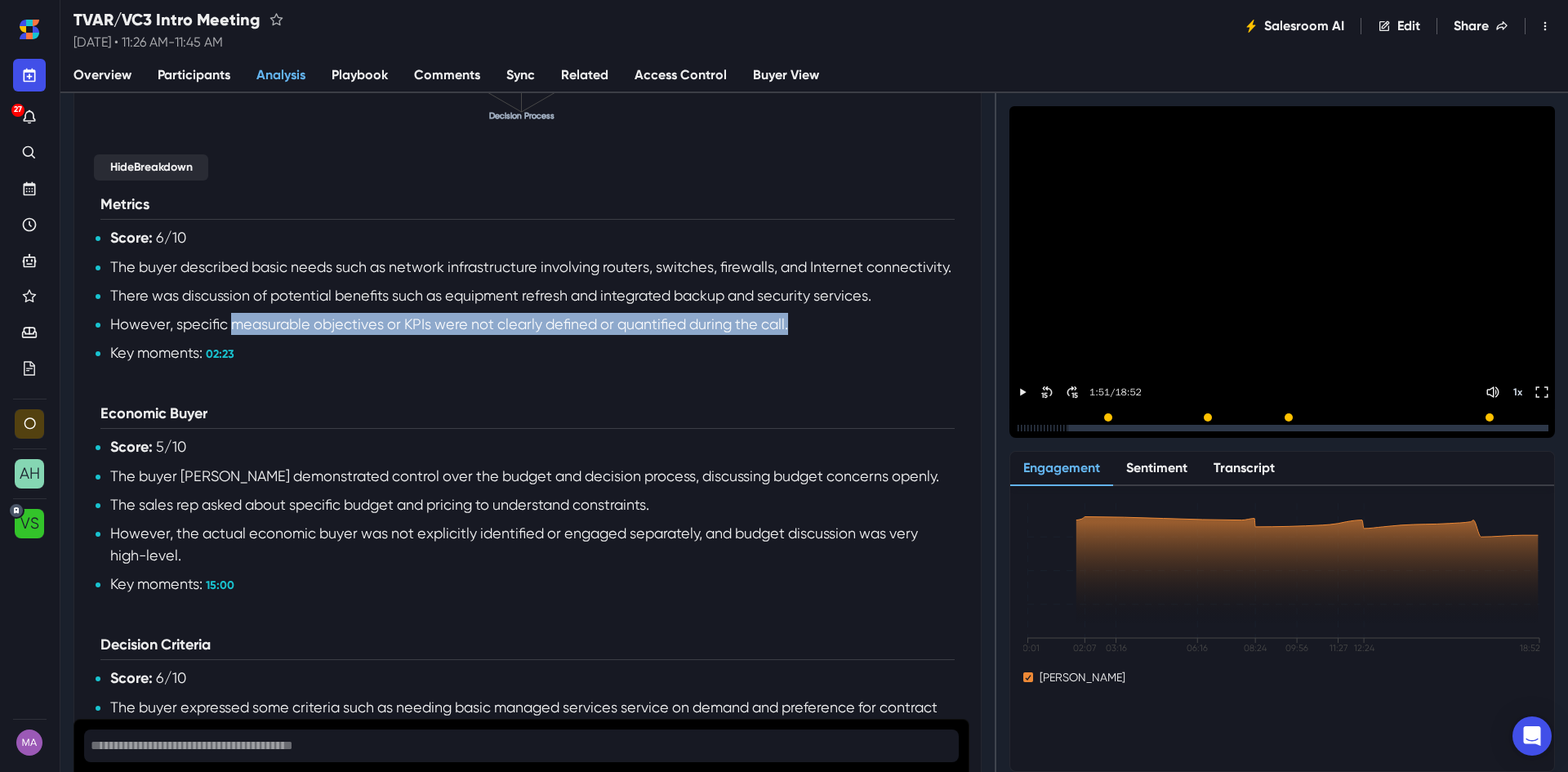 drag, startPoint x: 231, startPoint y: 373, endPoint x: 805, endPoint y: 375, distance: 574.00348 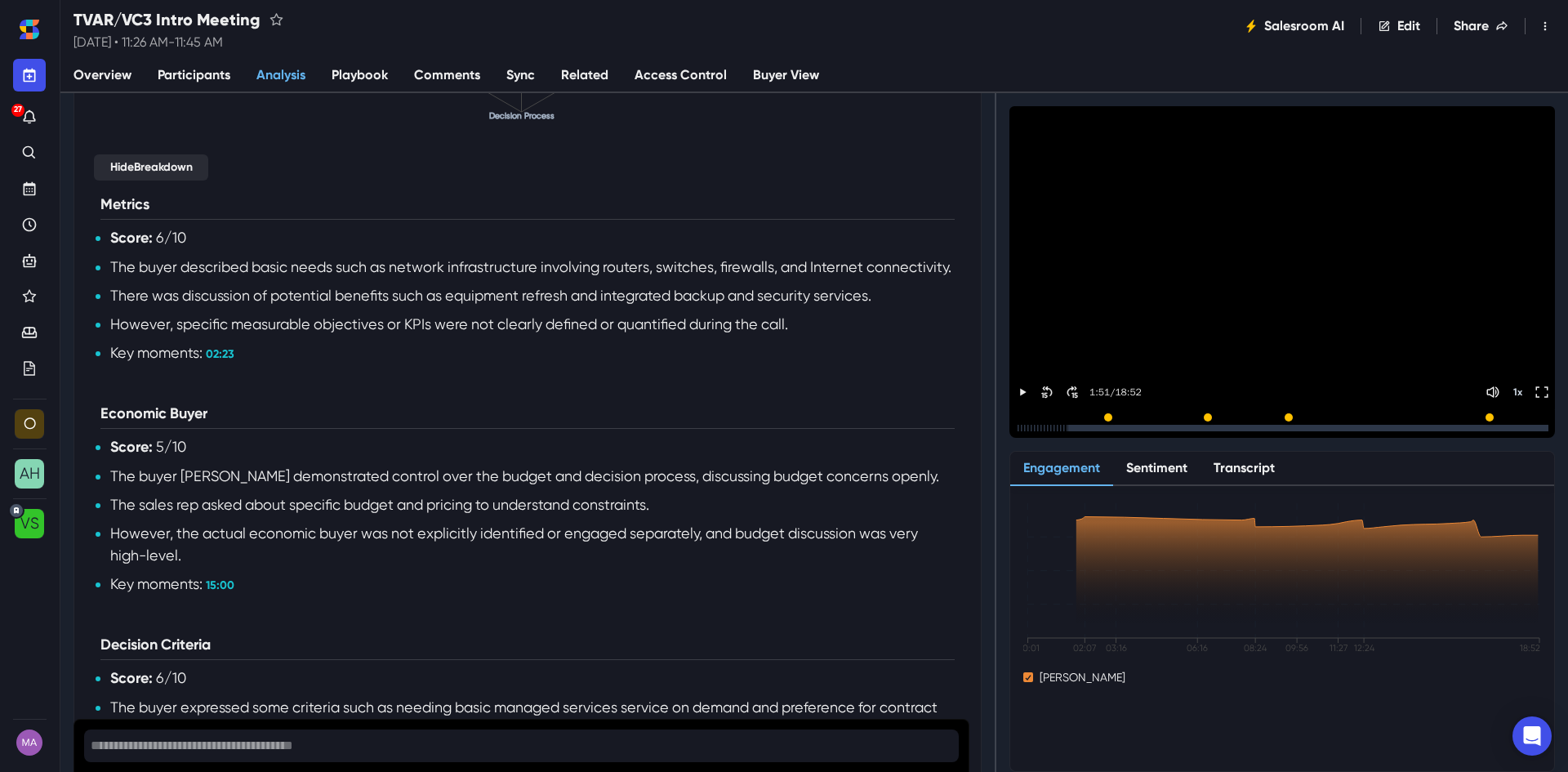 click on "Key moments:   02:23" at bounding box center [532, 352] 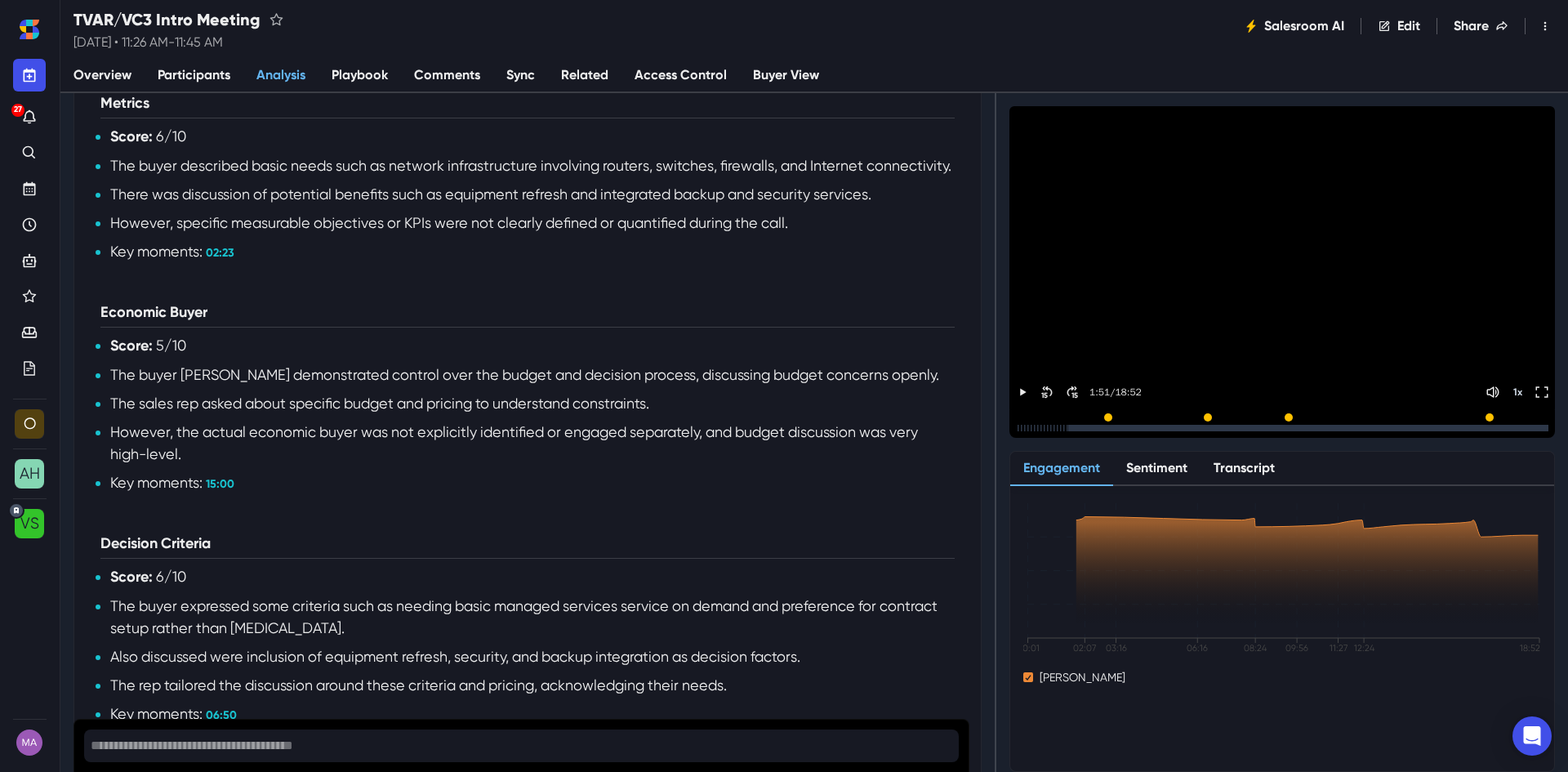 scroll, scrollTop: 2036, scrollLeft: 0, axis: vertical 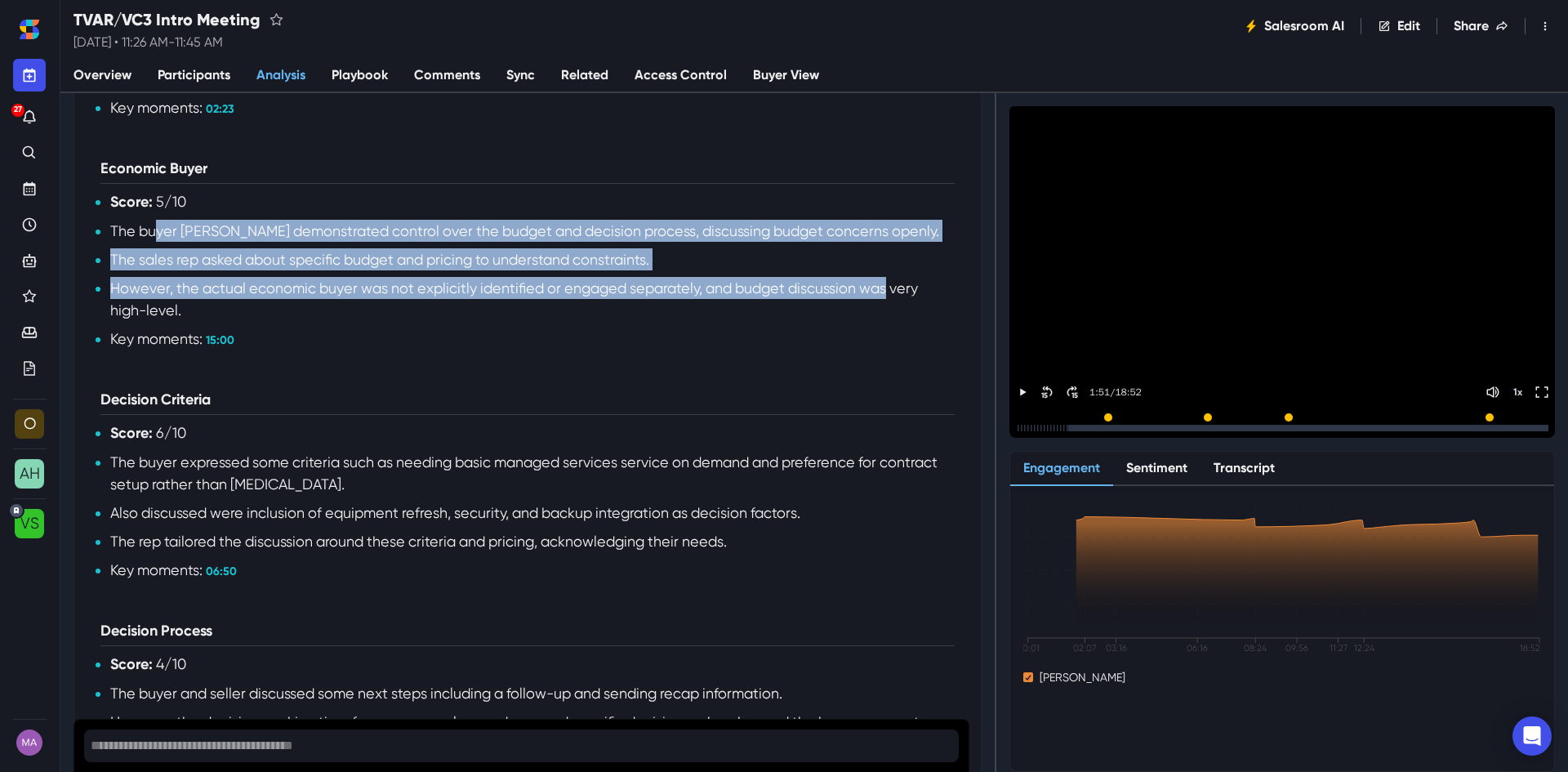 drag, startPoint x: 154, startPoint y: 279, endPoint x: 726, endPoint y: 361, distance: 577.8477 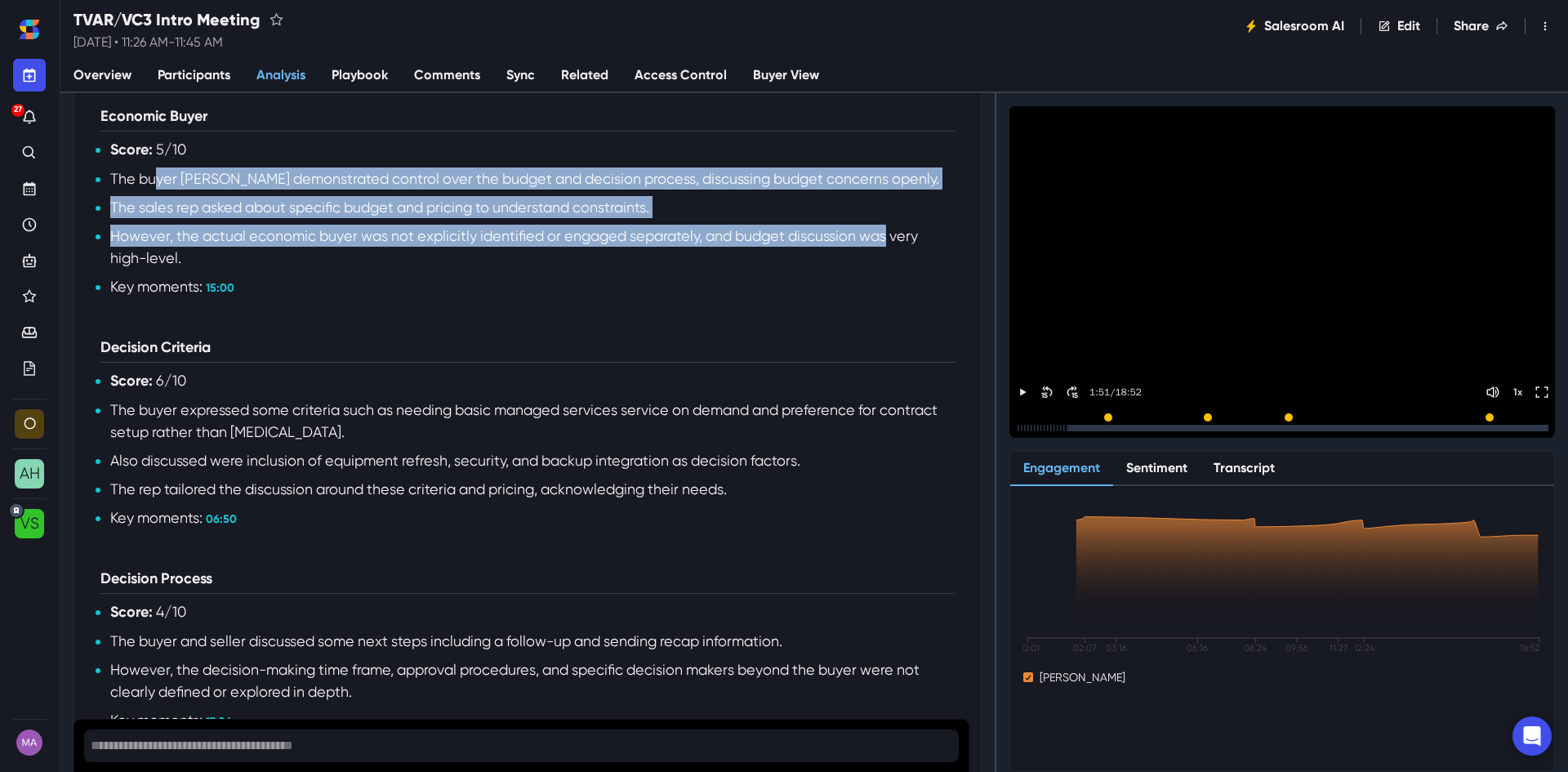 scroll, scrollTop: 2117, scrollLeft: 0, axis: vertical 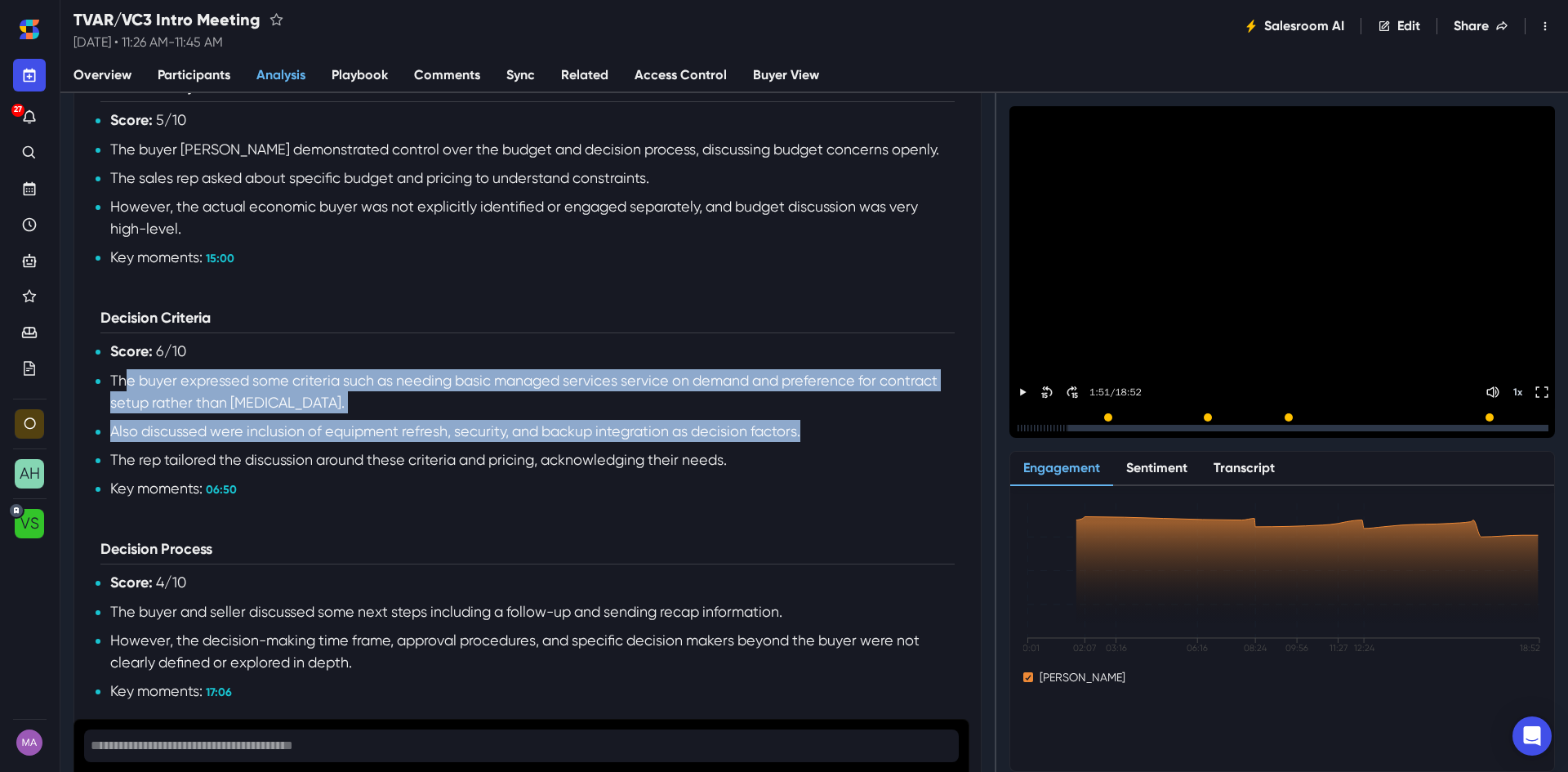 drag, startPoint x: 128, startPoint y: 427, endPoint x: 817, endPoint y: 492, distance: 692.05925 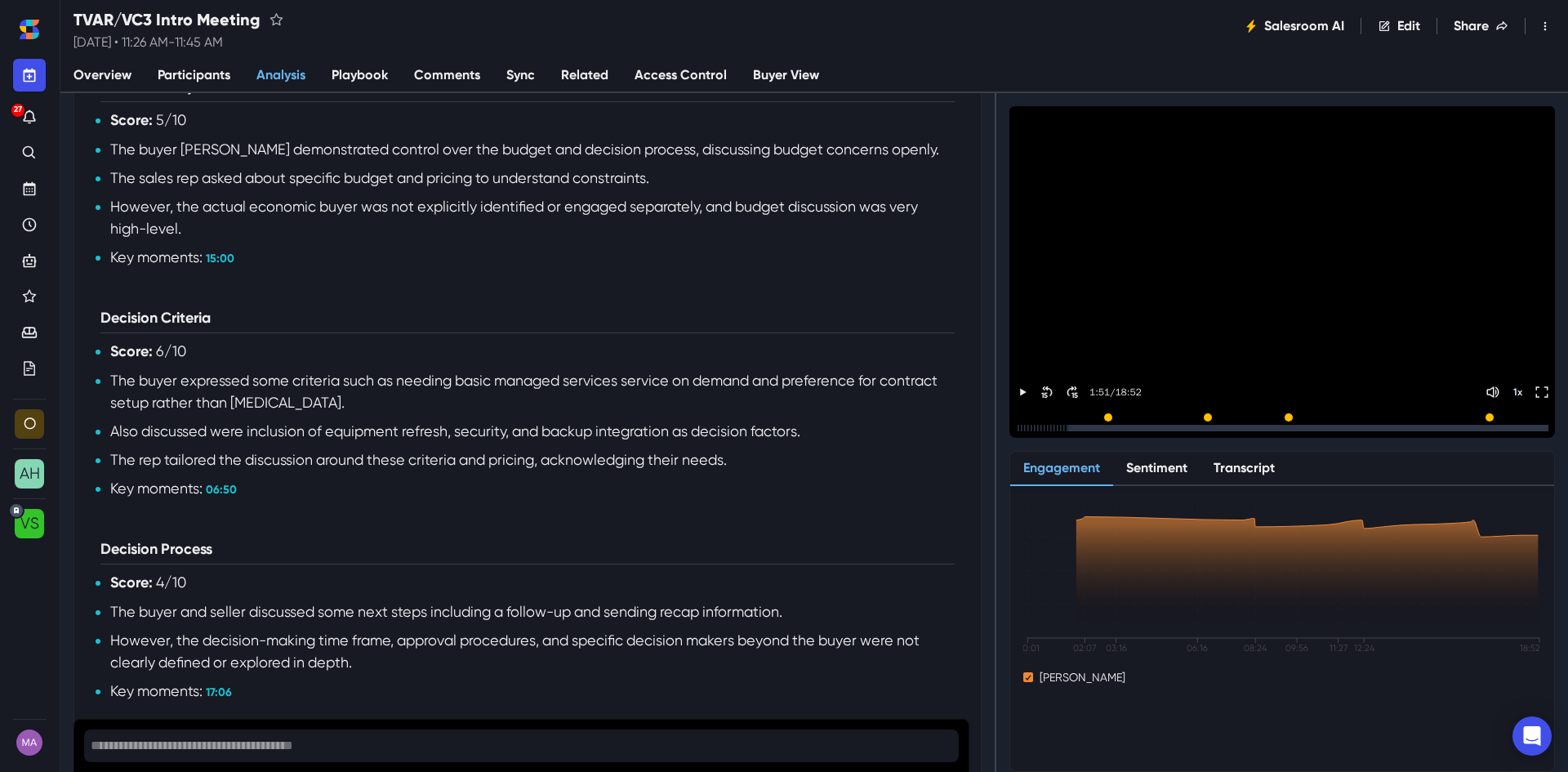 click on "The rep tailored the discussion around these criteria and pricing, acknowledging their needs." at bounding box center [532, 459] 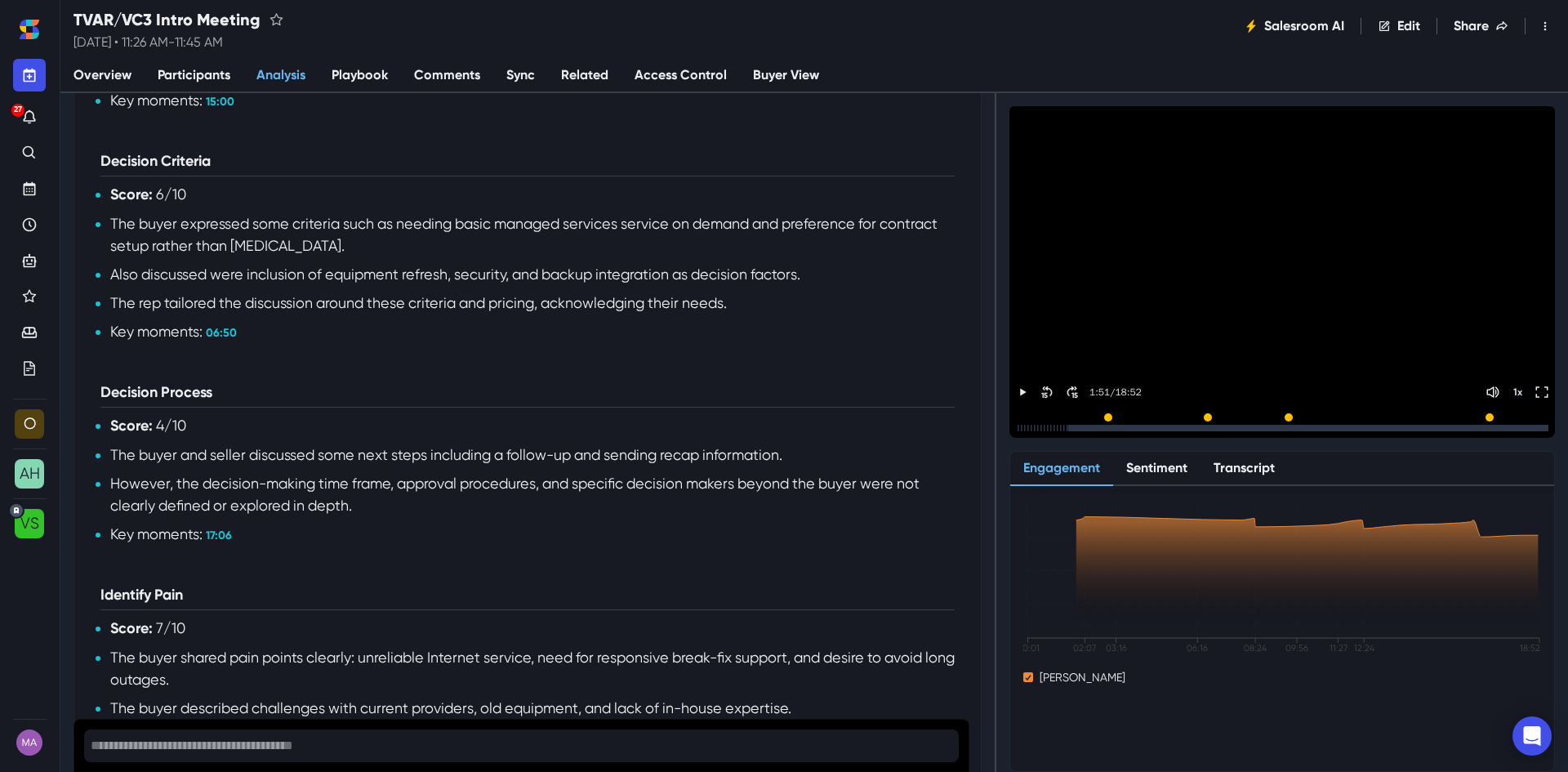 scroll, scrollTop: 2281, scrollLeft: 0, axis: vertical 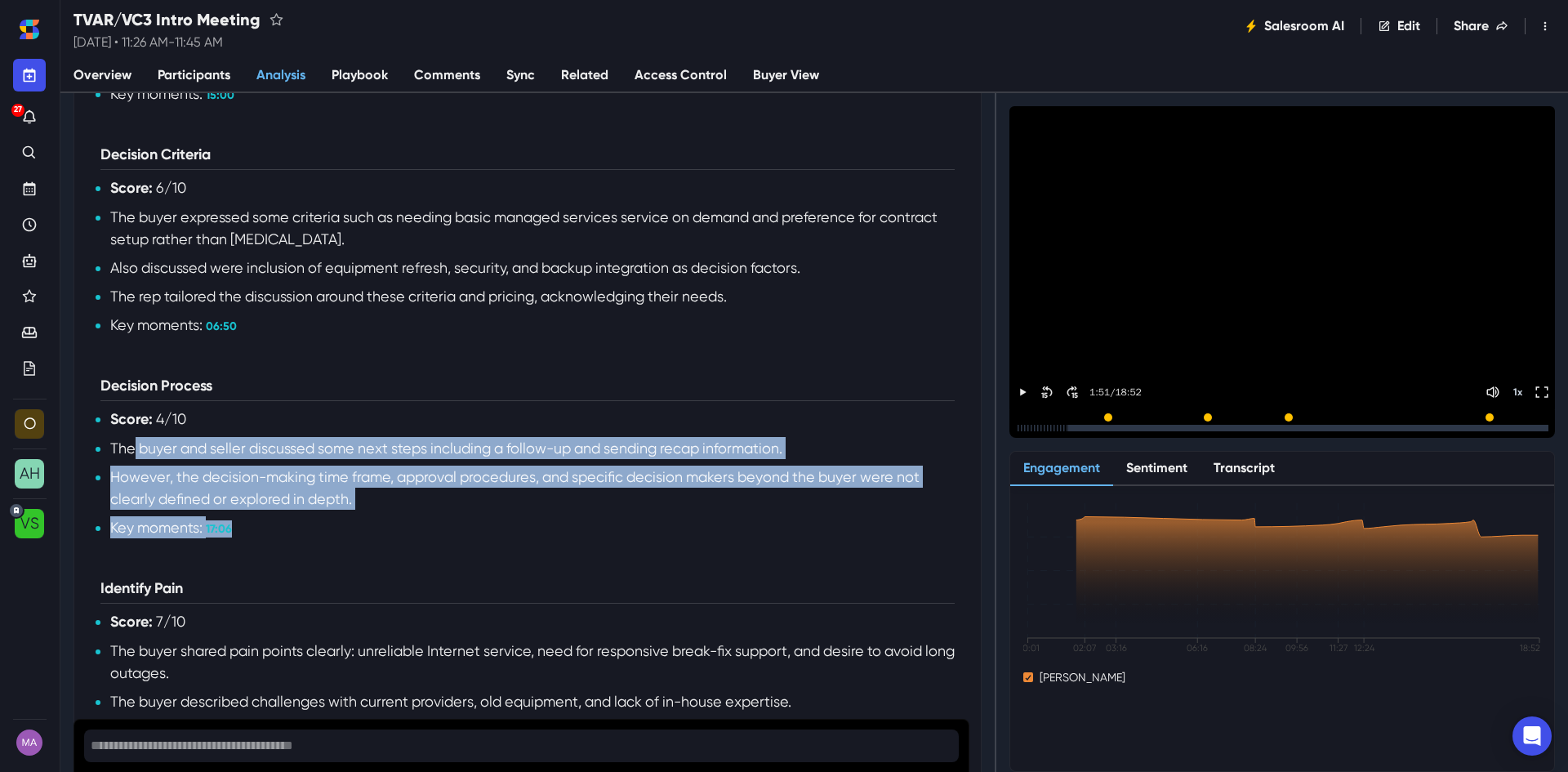 drag, startPoint x: 136, startPoint y: 490, endPoint x: 804, endPoint y: 579, distance: 673.9028 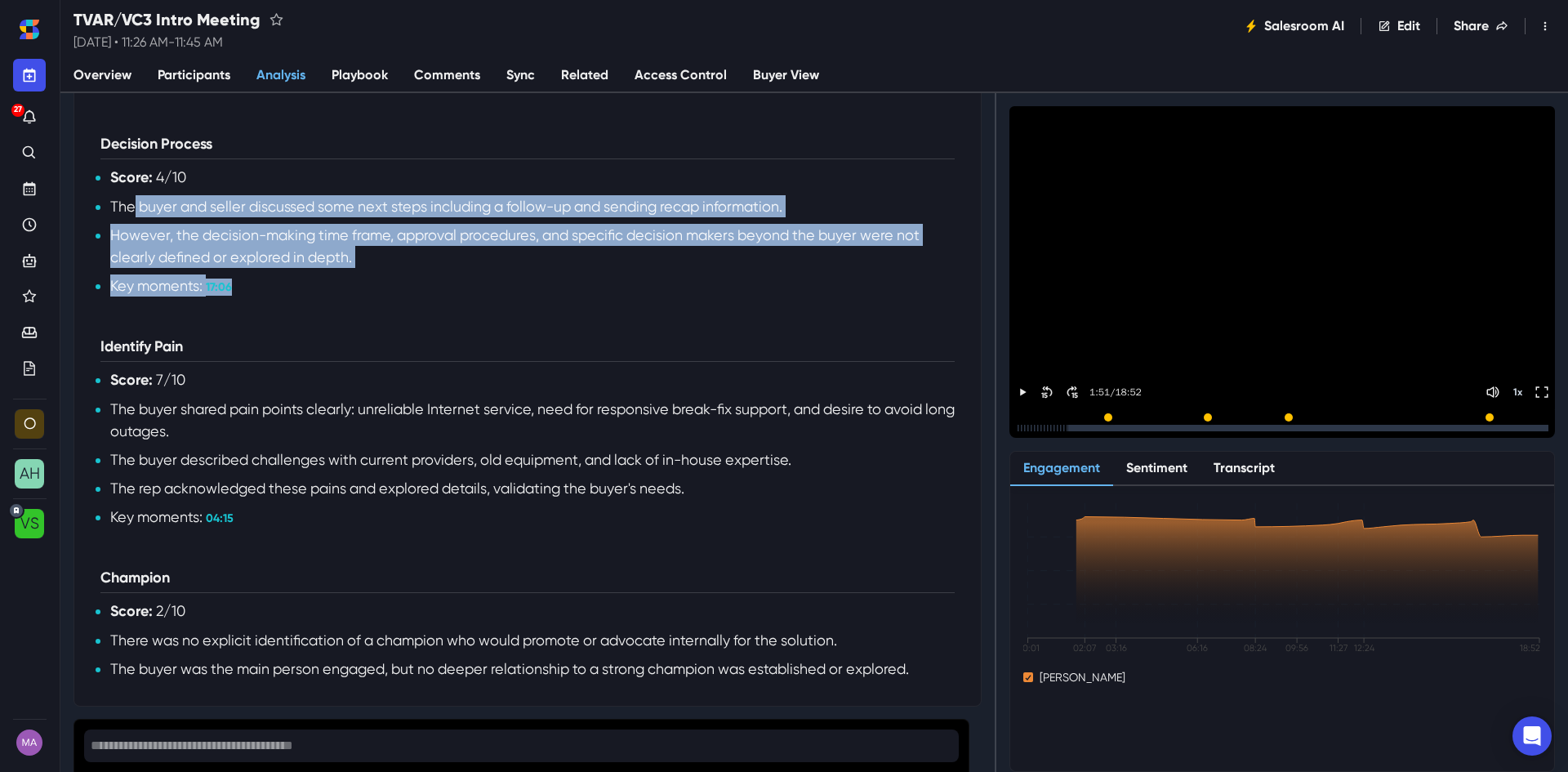 scroll, scrollTop: 2567, scrollLeft: 0, axis: vertical 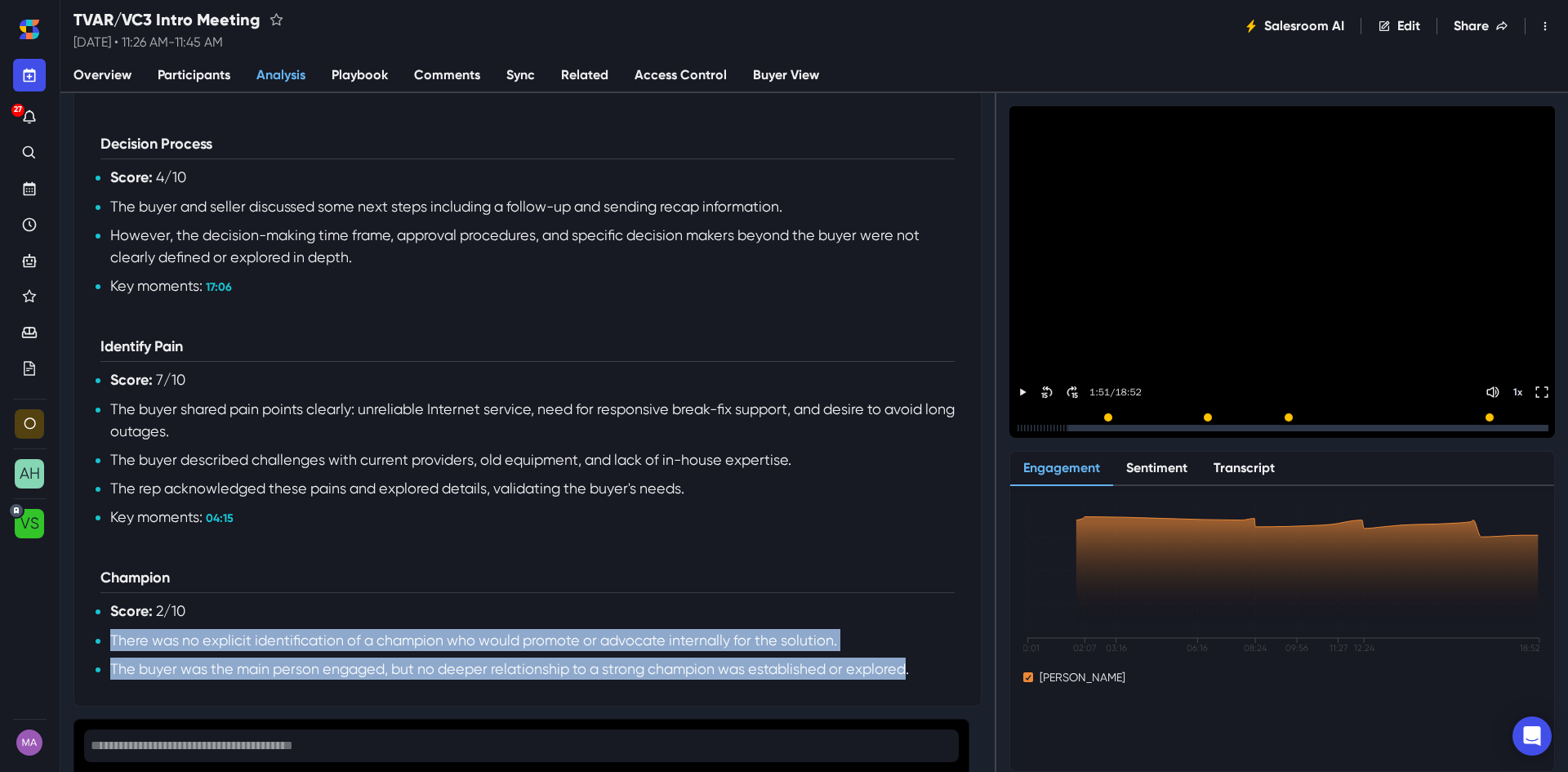 drag, startPoint x: 113, startPoint y: 640, endPoint x: 866, endPoint y: 656, distance: 753.16997 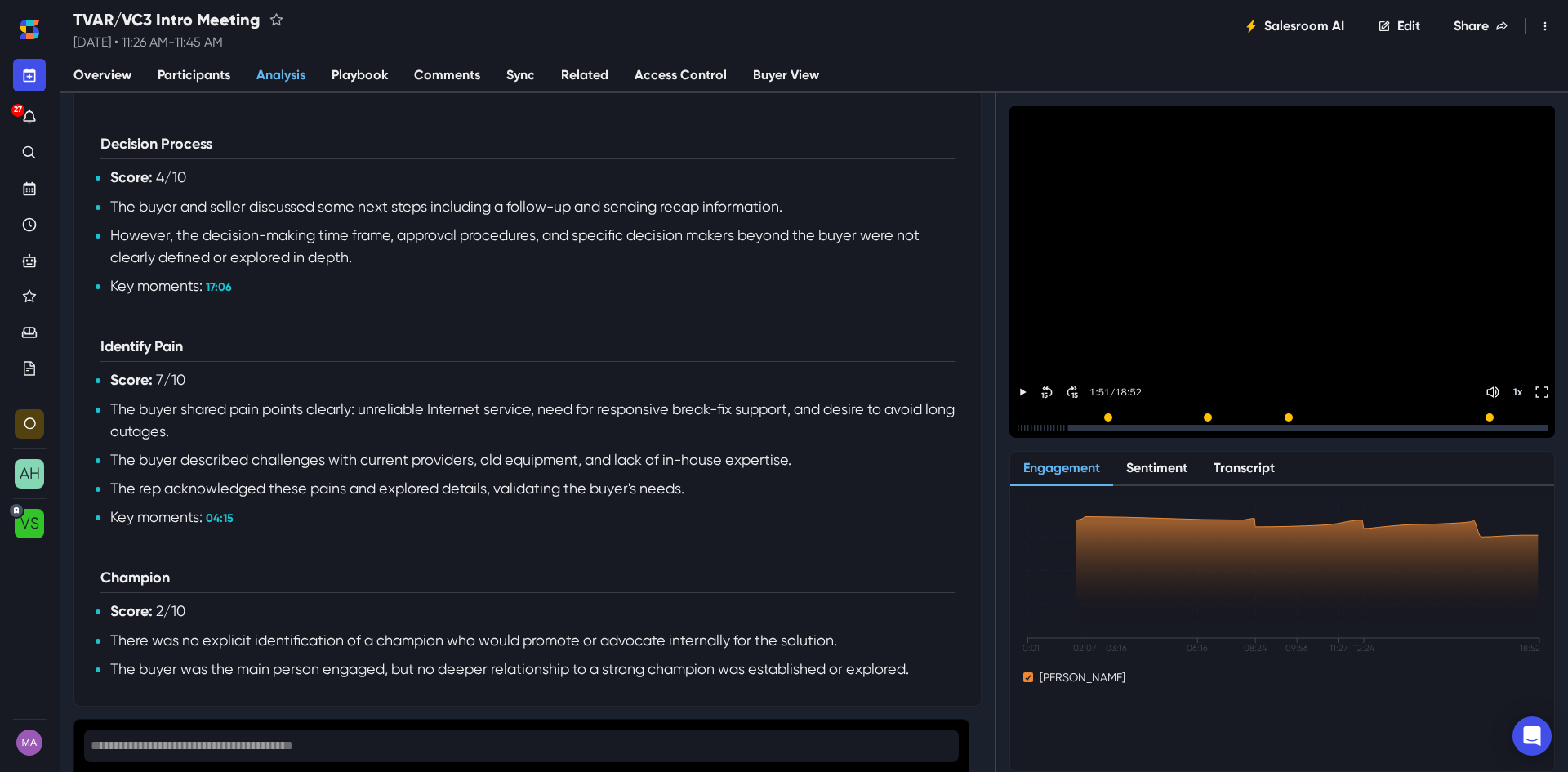 click on "Metrics Score:   6 / 10 The buyer described basic needs such as network infrastructure involving routers, switches, firewalls, and Internet connectivity. There was discussion of potential benefits such as equipment refresh and integrated backup and security services. However, specific measurable objectives or KPIs were not clearly defined or quantified during the call. Key moments:   02:23   Economic Buyer Score:   5 / 10 The buyer Chris C demonstrated control over the budget and decision process, discussing budget concerns openly. The sales rep asked about specific budget and pricing to understand constraints. However, the actual economic buyer was not explicitly identified or engaged separately, and budget discussion was very high-level. Key moments:   15:00   Decision Criteria Score:   6 / 10 The buyer expressed some criteria such as needing basic managed services service on demand and preference for contract setup rather than retainer. Key moments:   06:50   Decision Process Score:   4 / 10 Key moments:" at bounding box center [528, 77] 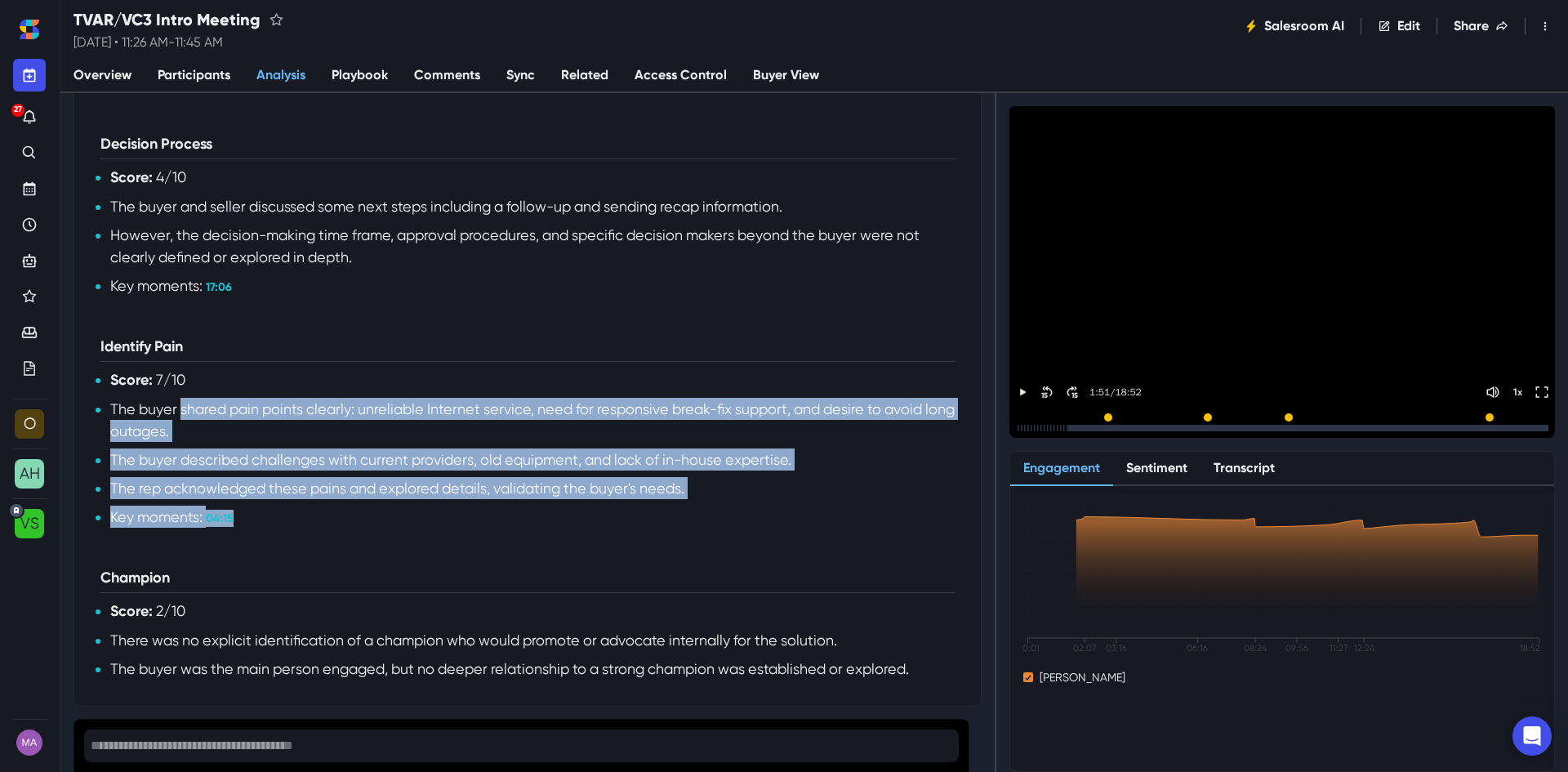 drag, startPoint x: 200, startPoint y: 409, endPoint x: 475, endPoint y: 511, distance: 293.307 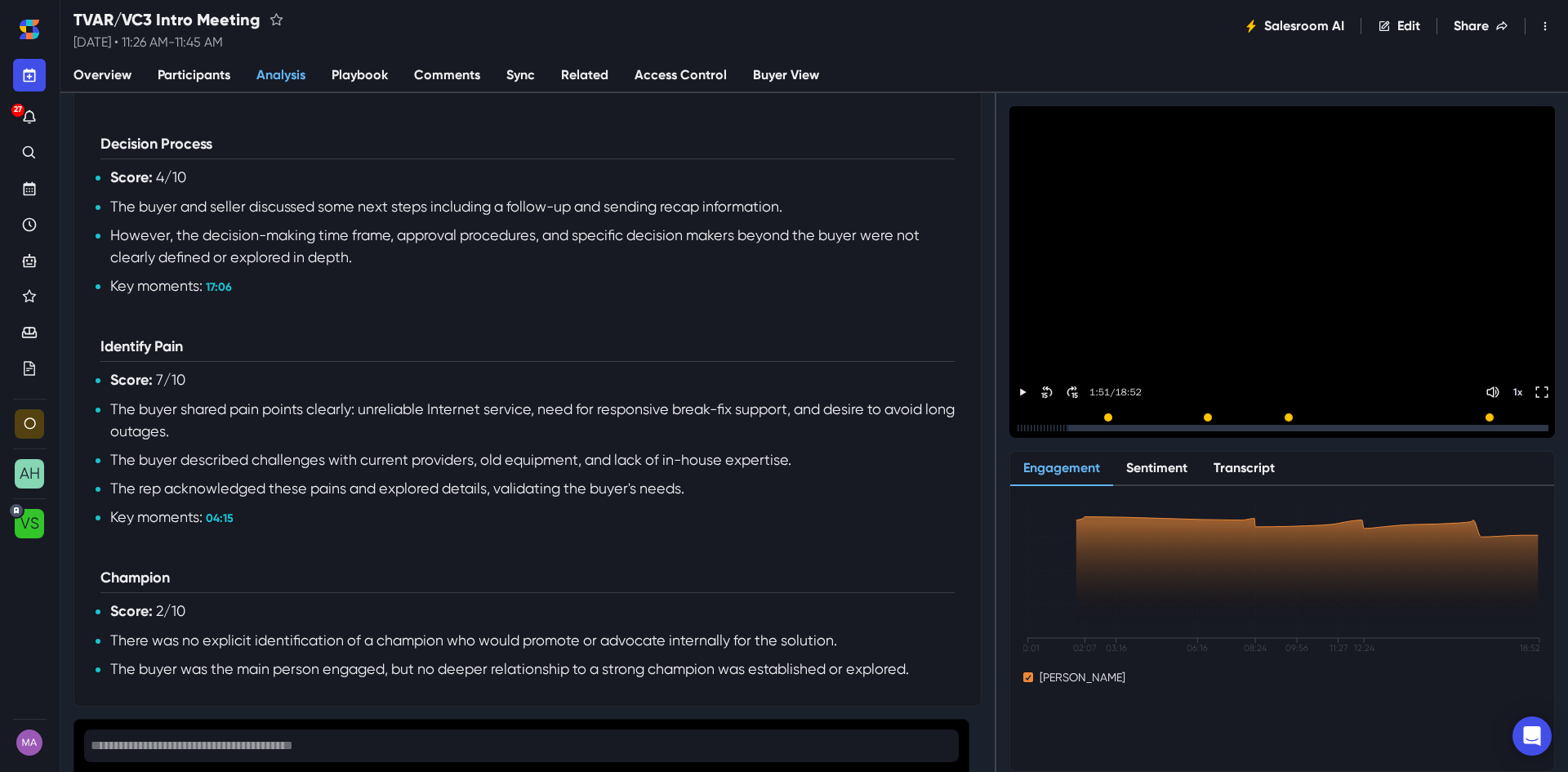 click on "Key moments:   04:15" at bounding box center [532, 516] 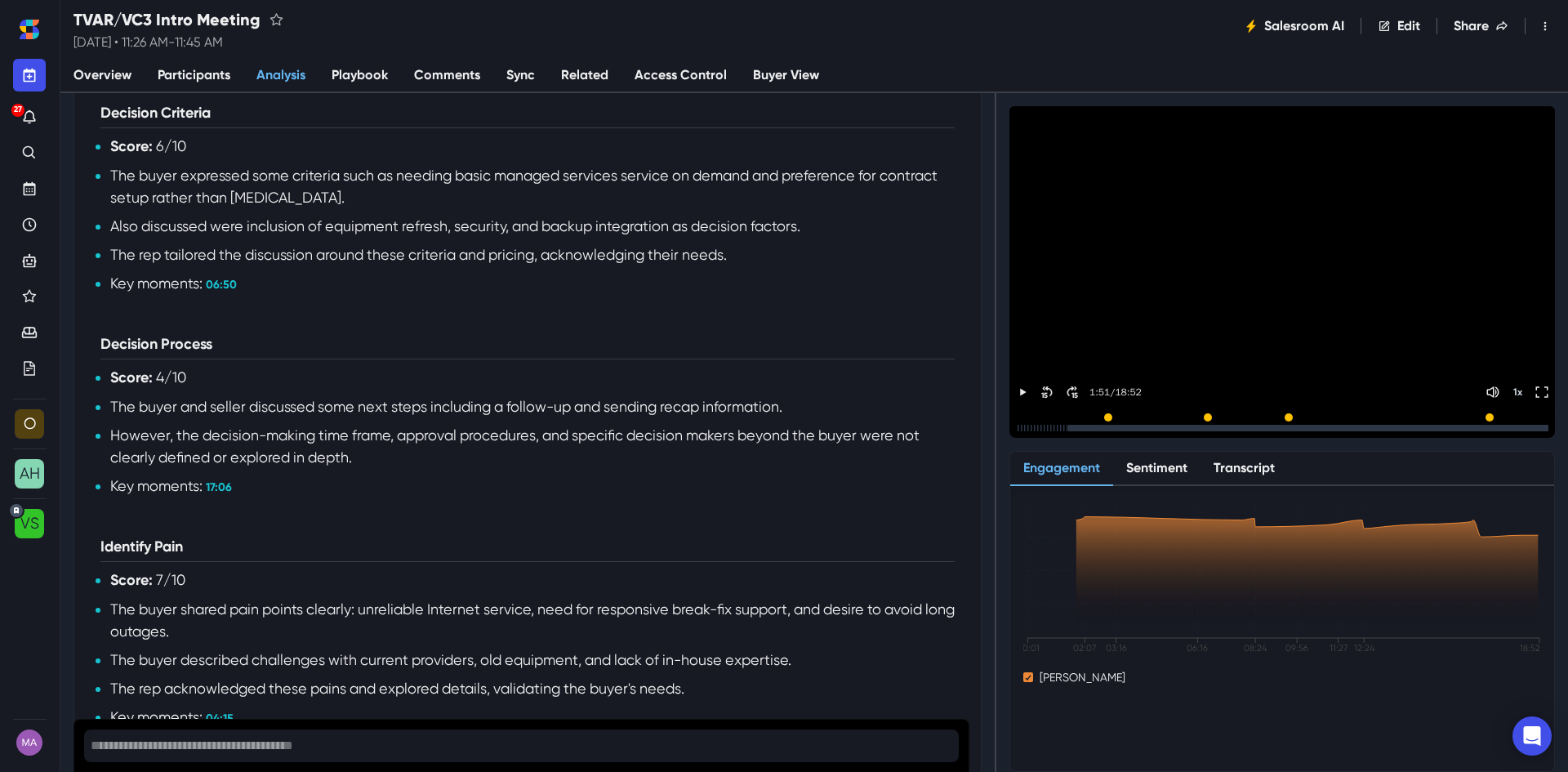 scroll, scrollTop: 2322, scrollLeft: 0, axis: vertical 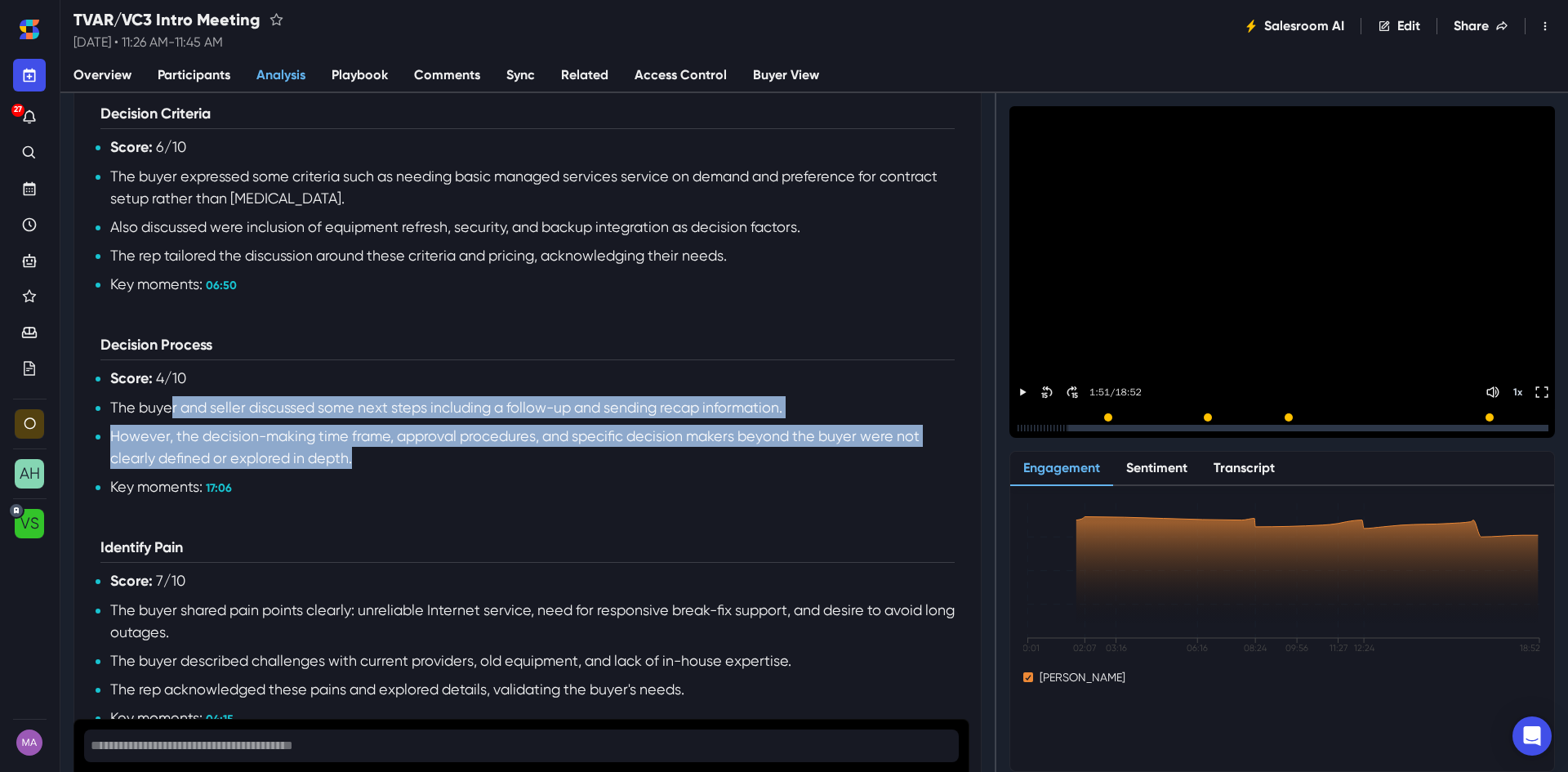 drag, startPoint x: 174, startPoint y: 448, endPoint x: 617, endPoint y: 499, distance: 445.926 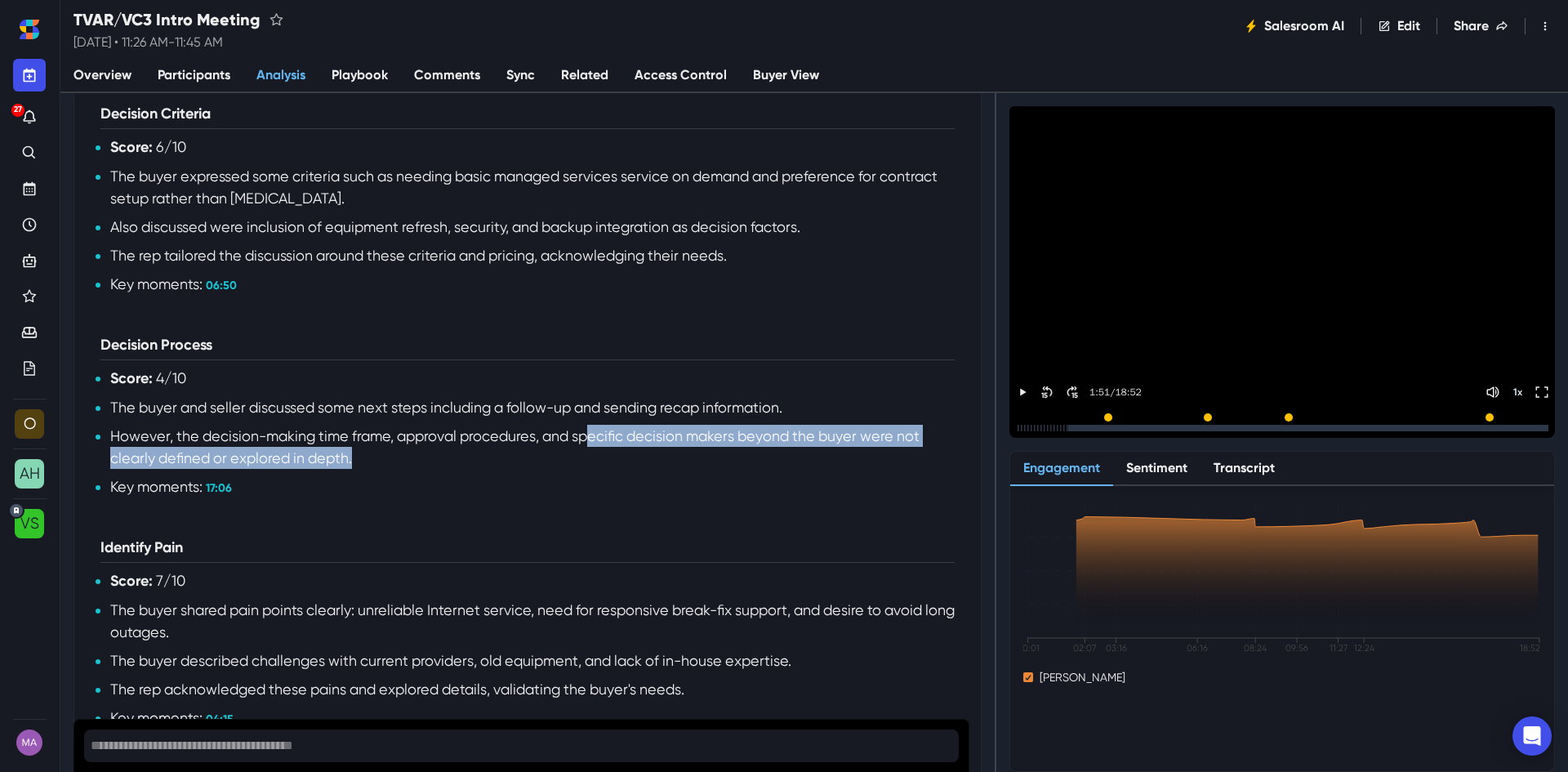 drag, startPoint x: 588, startPoint y: 480, endPoint x: 825, endPoint y: 506, distance: 238.42189 